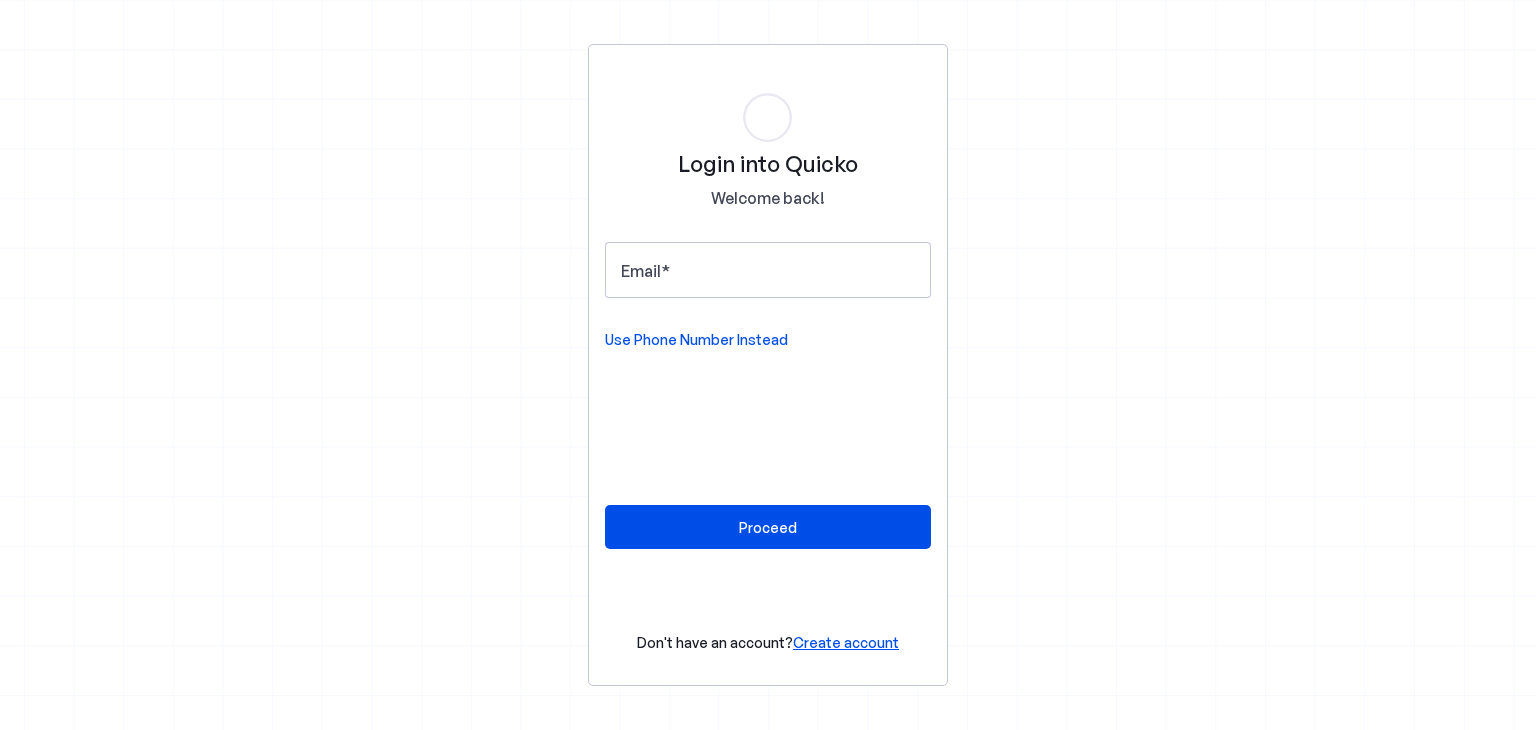 scroll, scrollTop: 0, scrollLeft: 0, axis: both 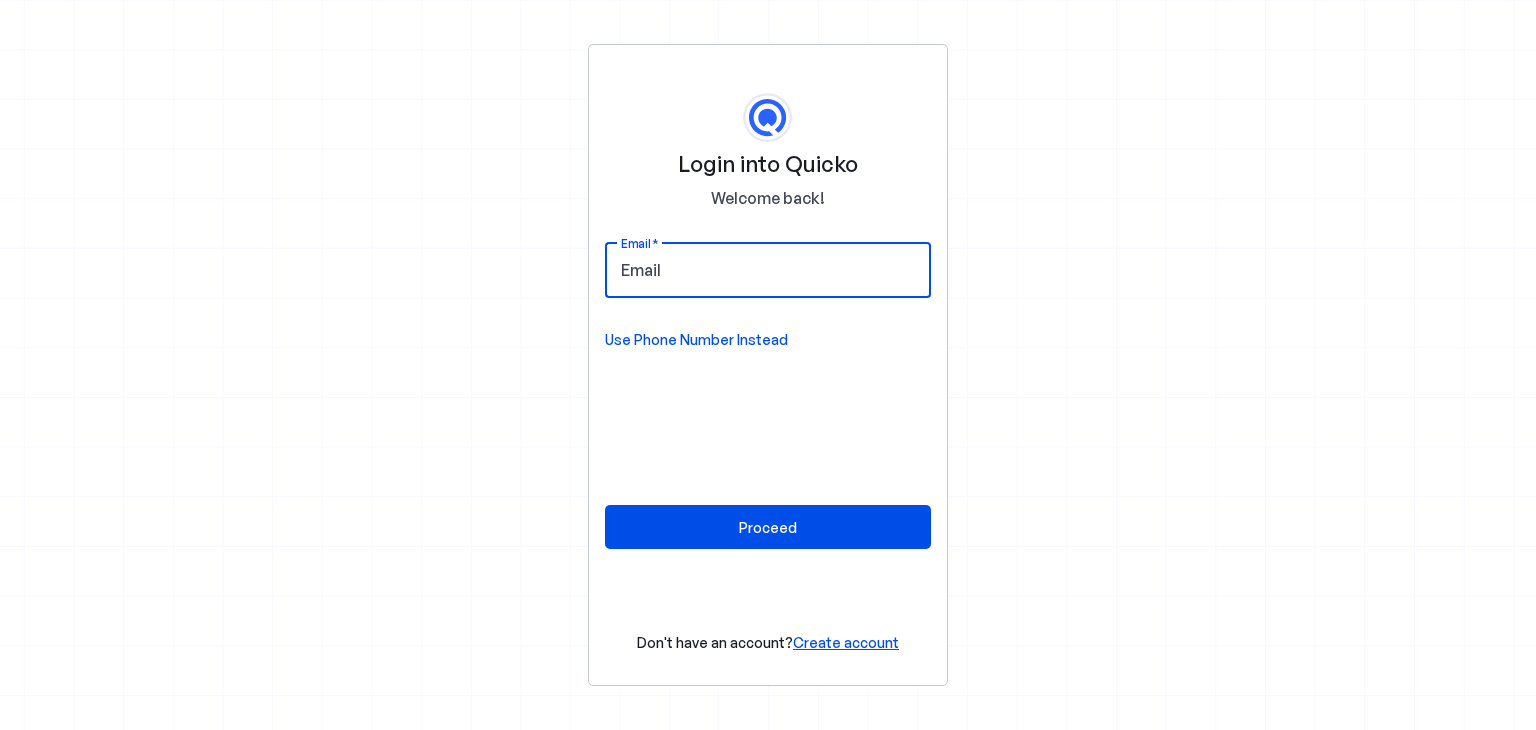 click on "Email" at bounding box center [768, 270] 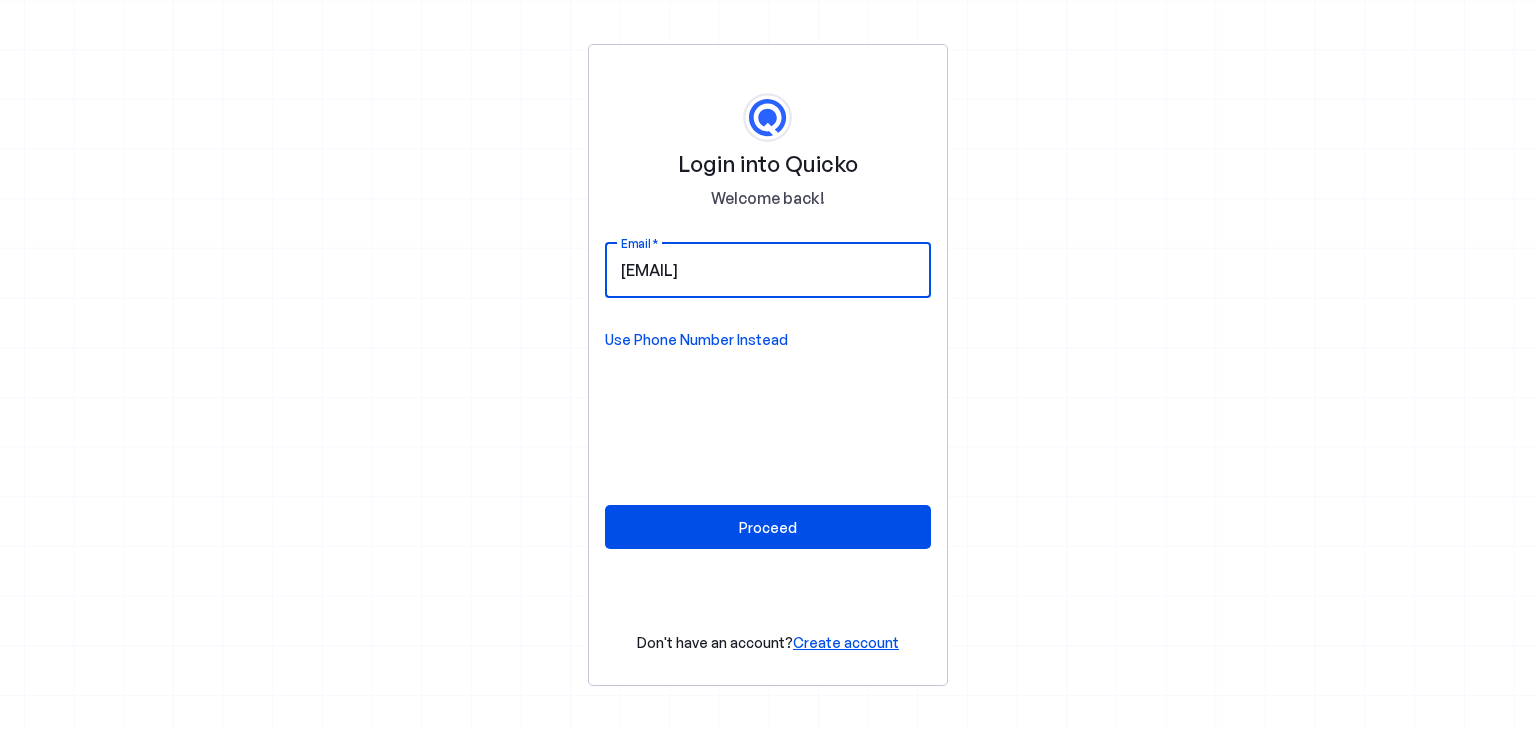 type on "aliasmathews@gmail.com" 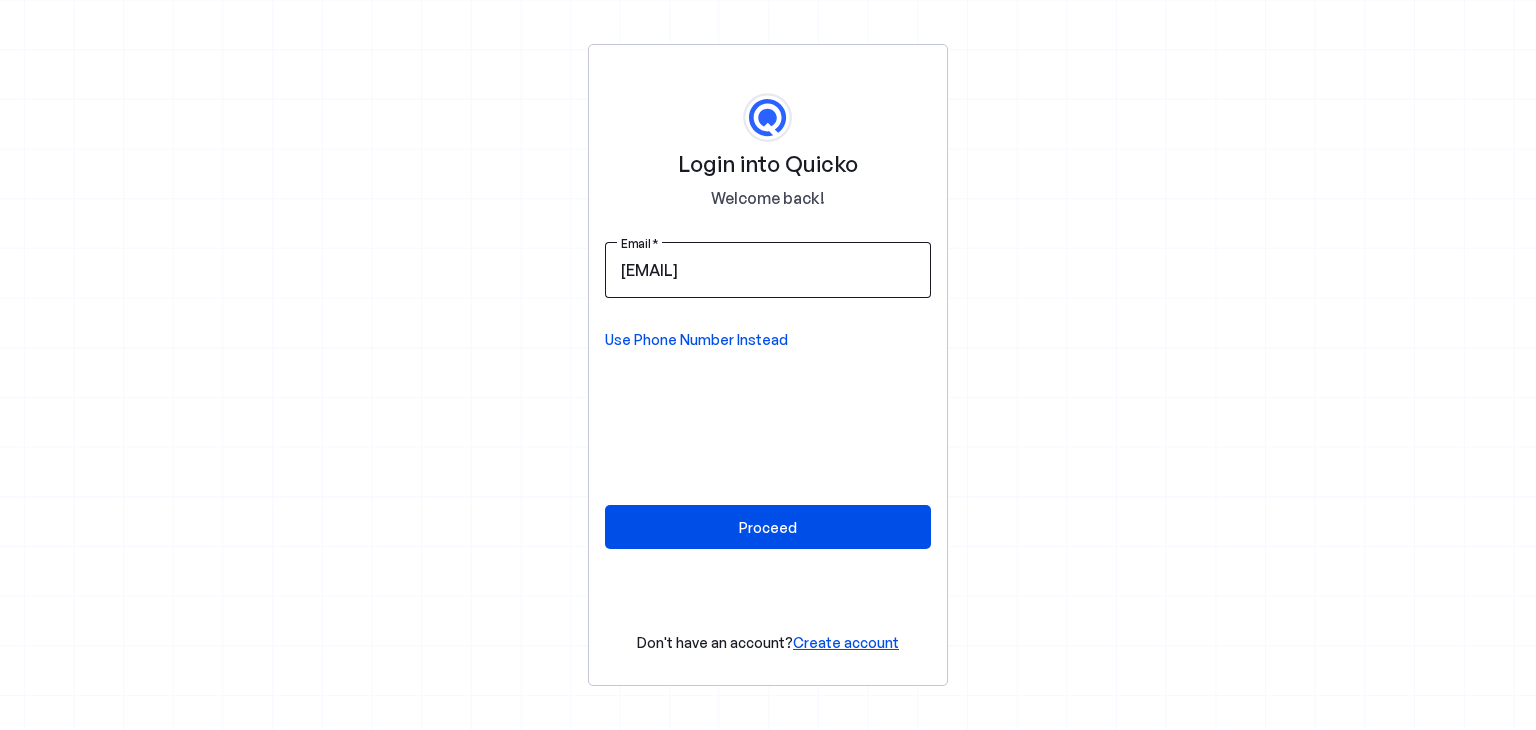 type 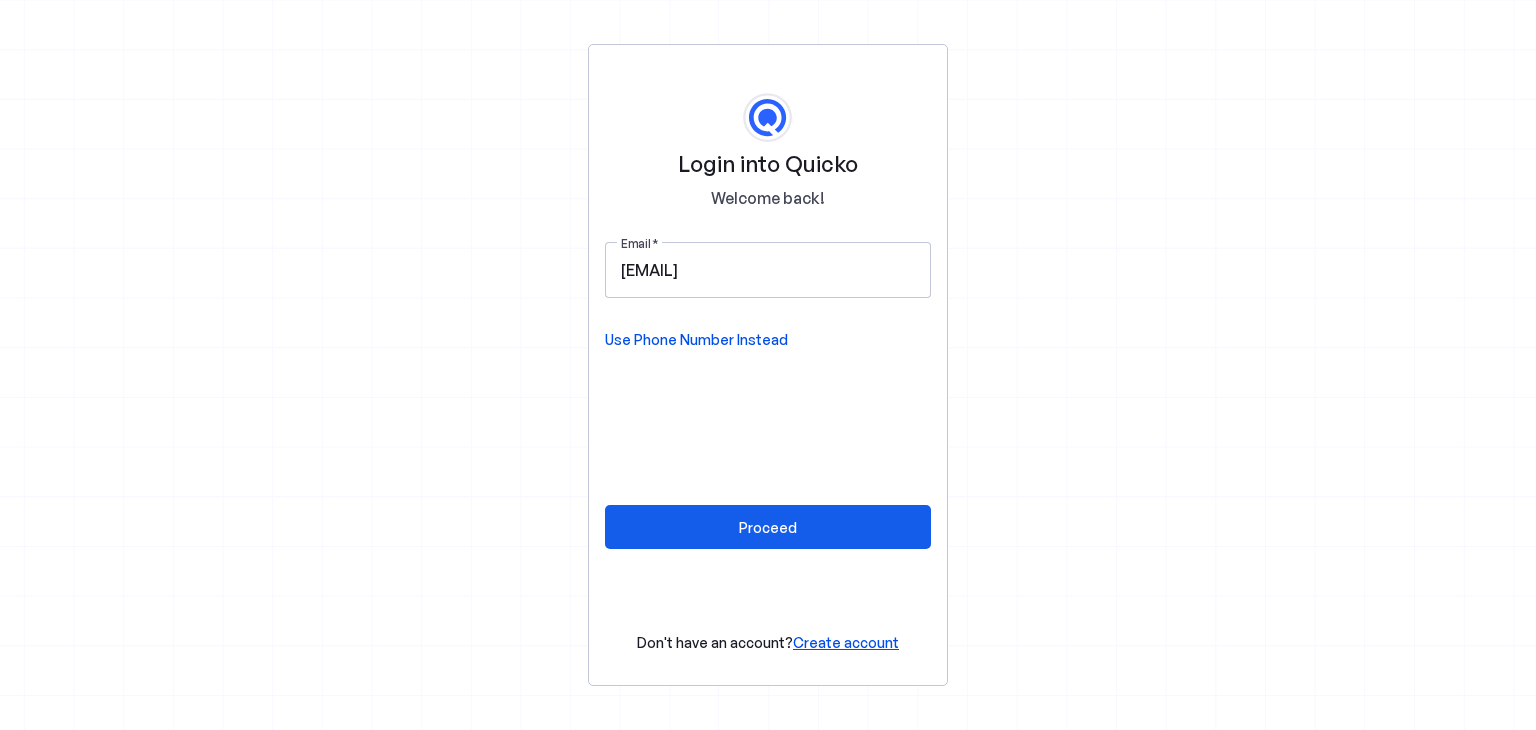 click at bounding box center [768, 527] 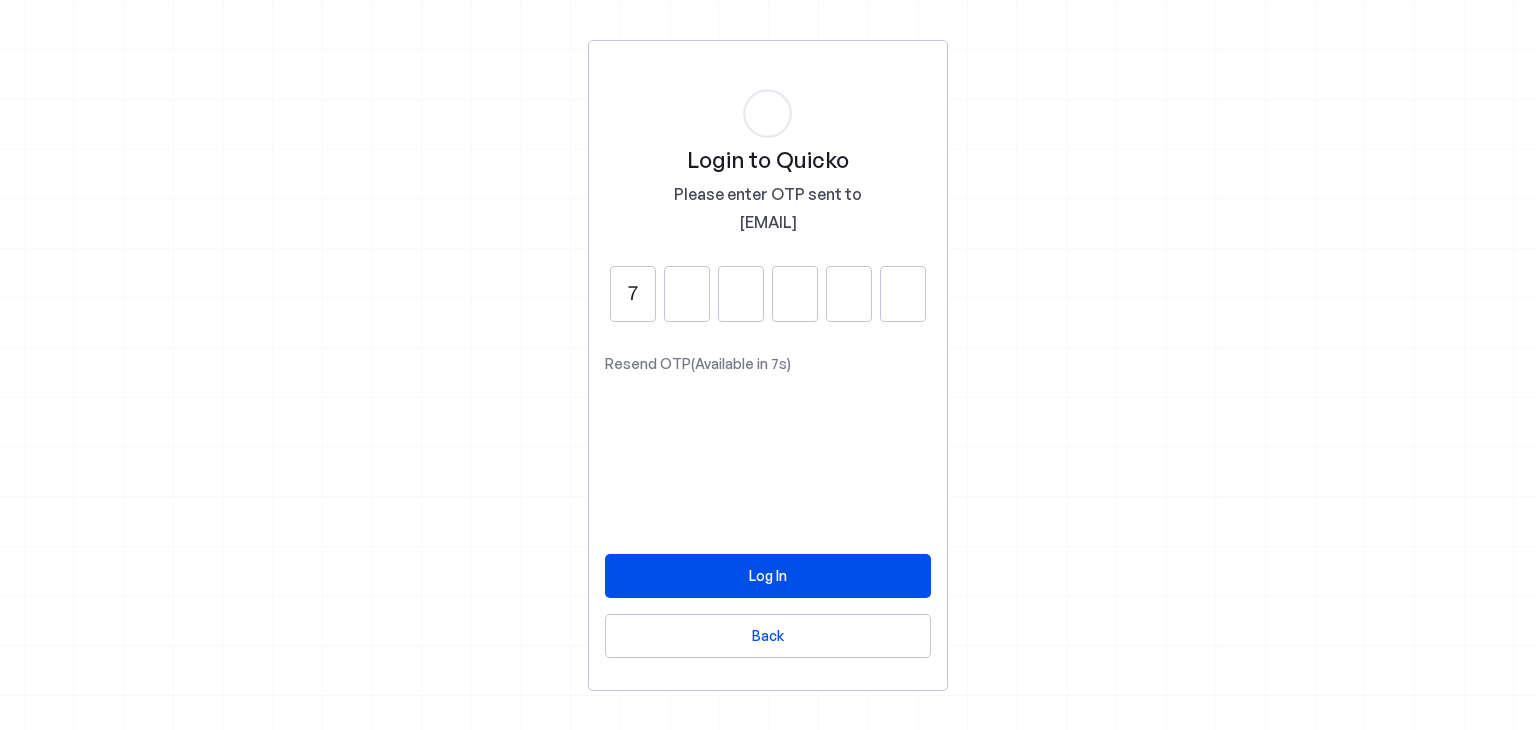 type on "7" 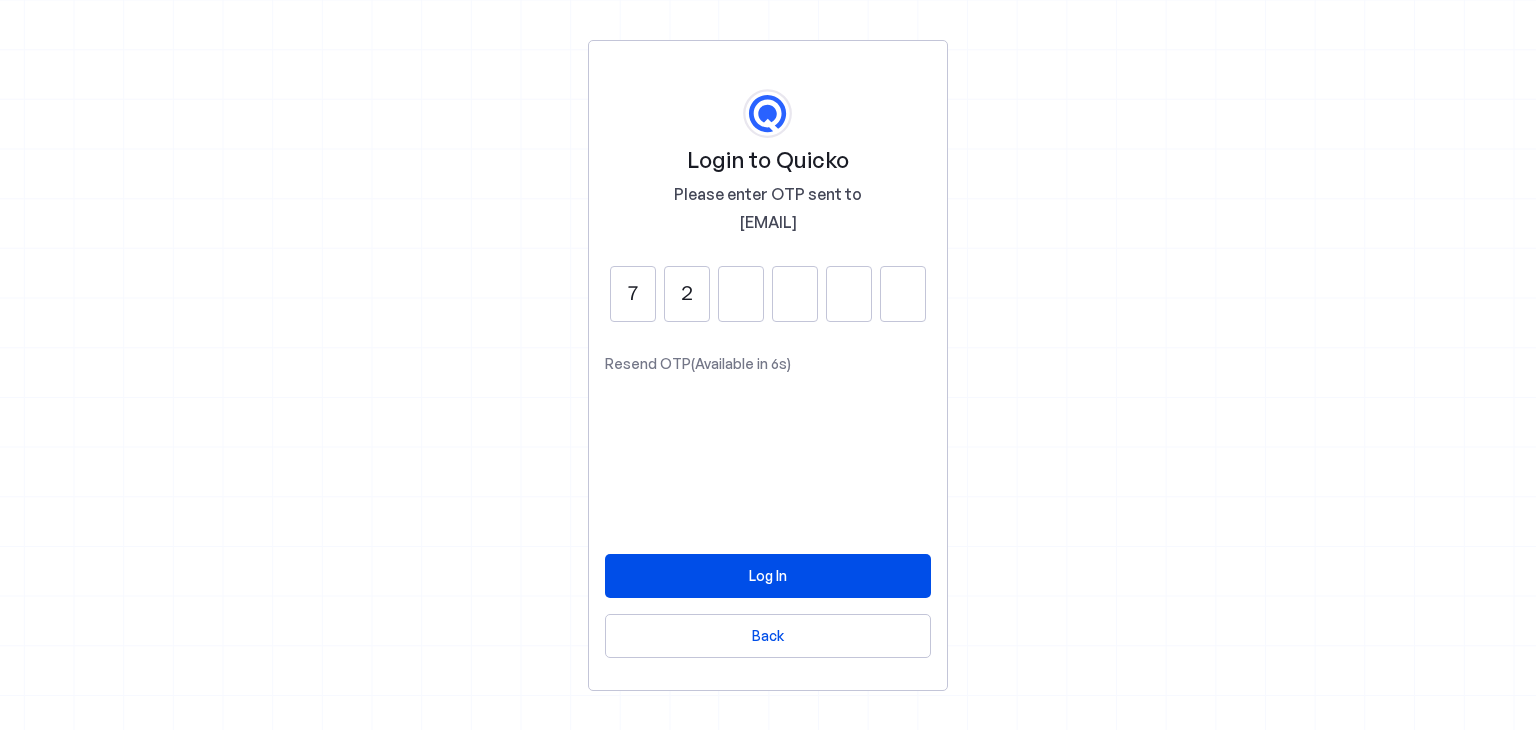 type on "2" 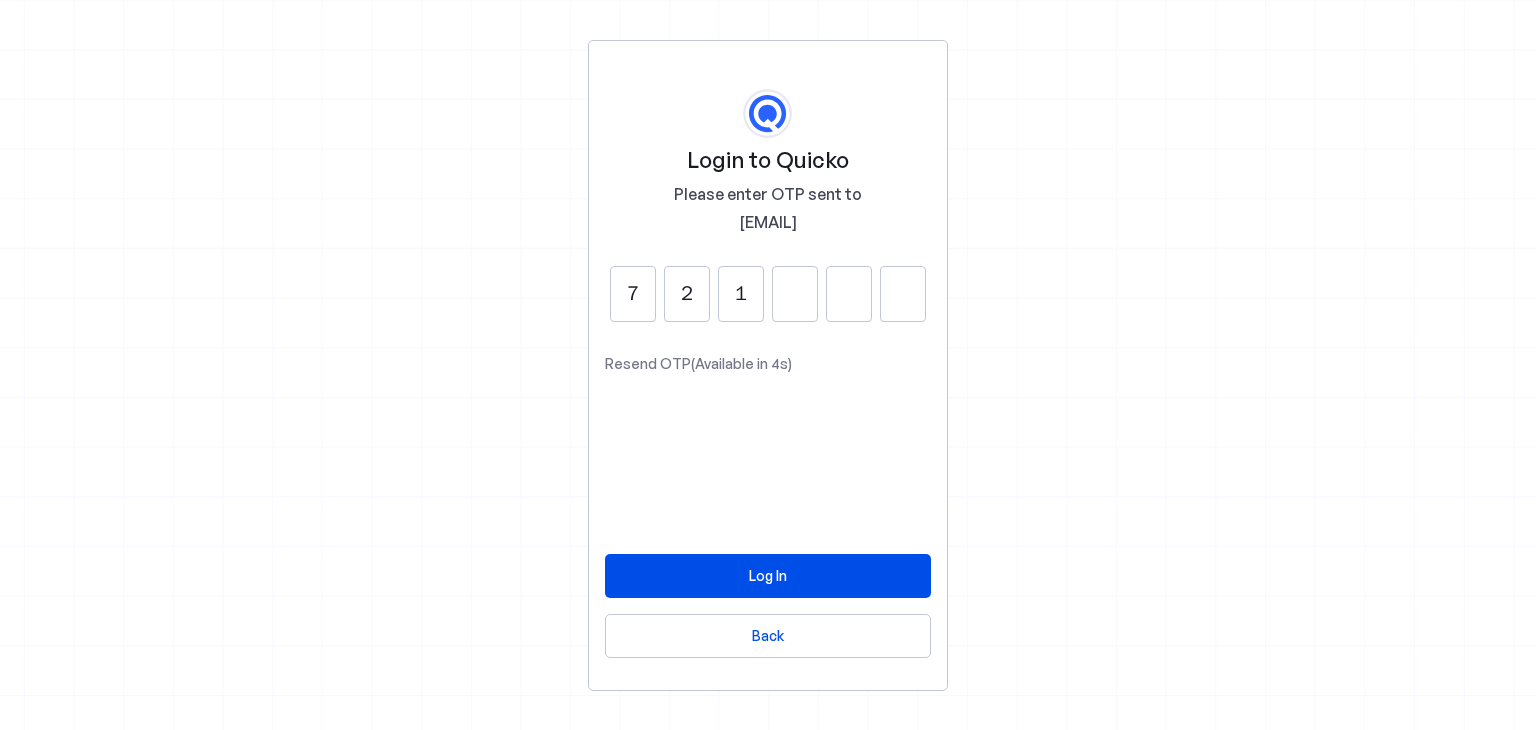 type on "1" 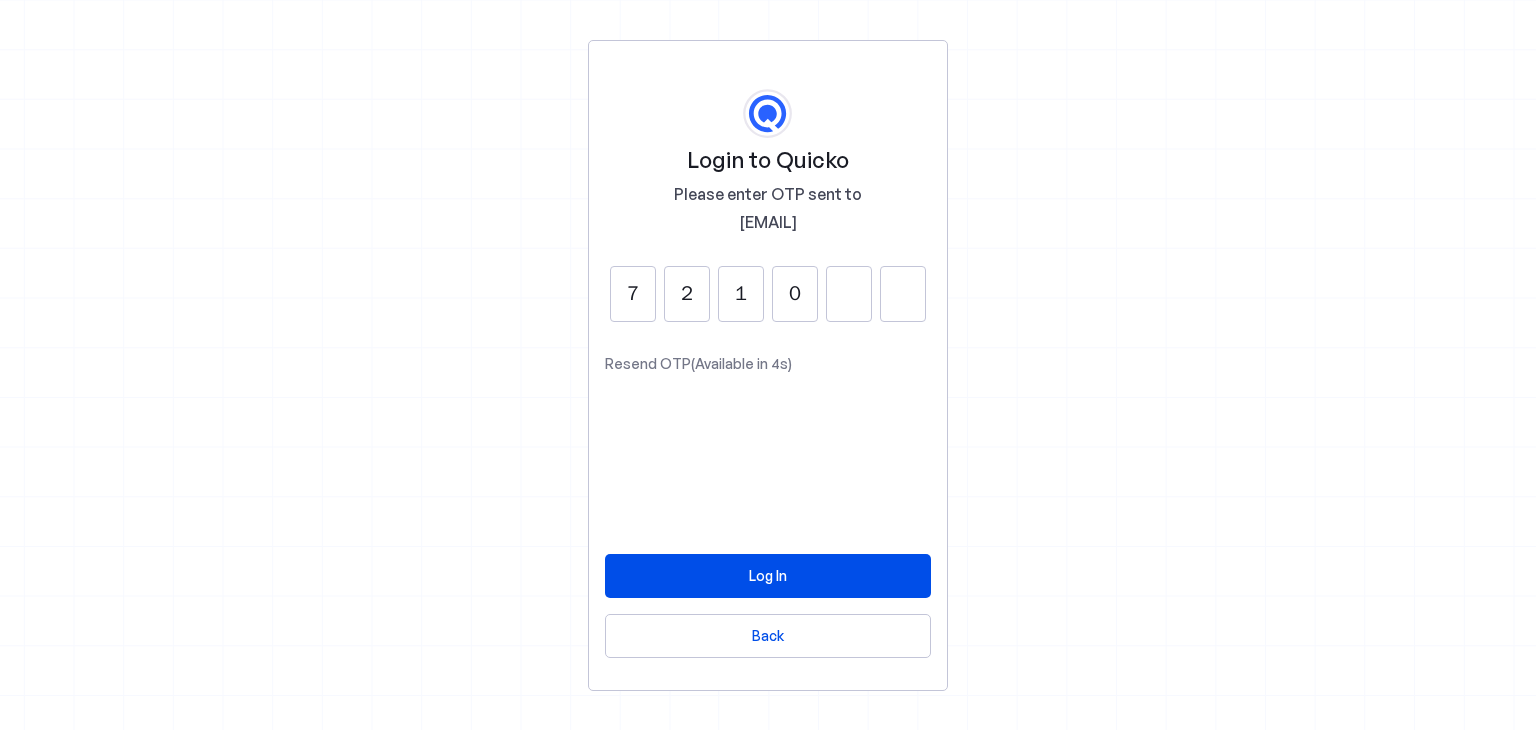 type on "0" 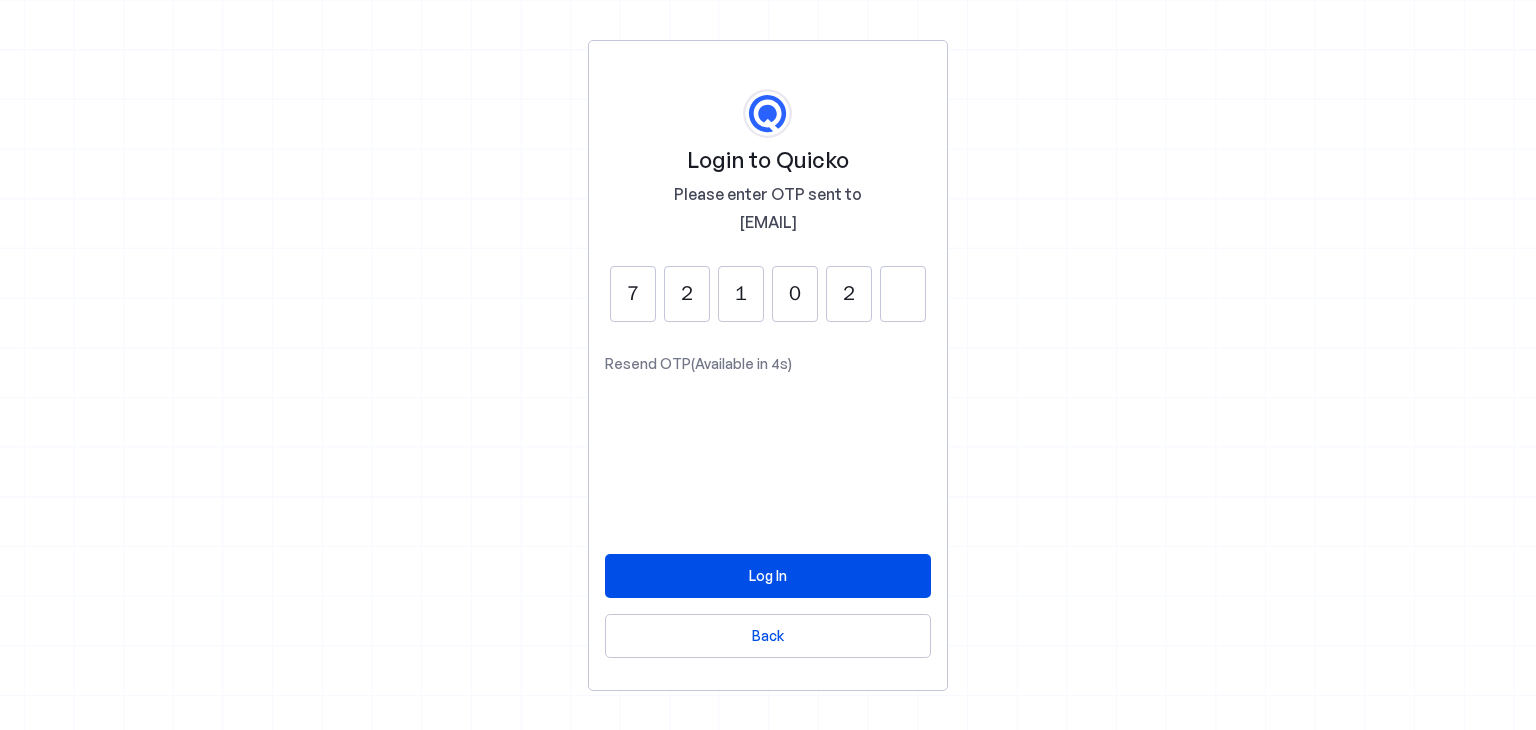 type on "2" 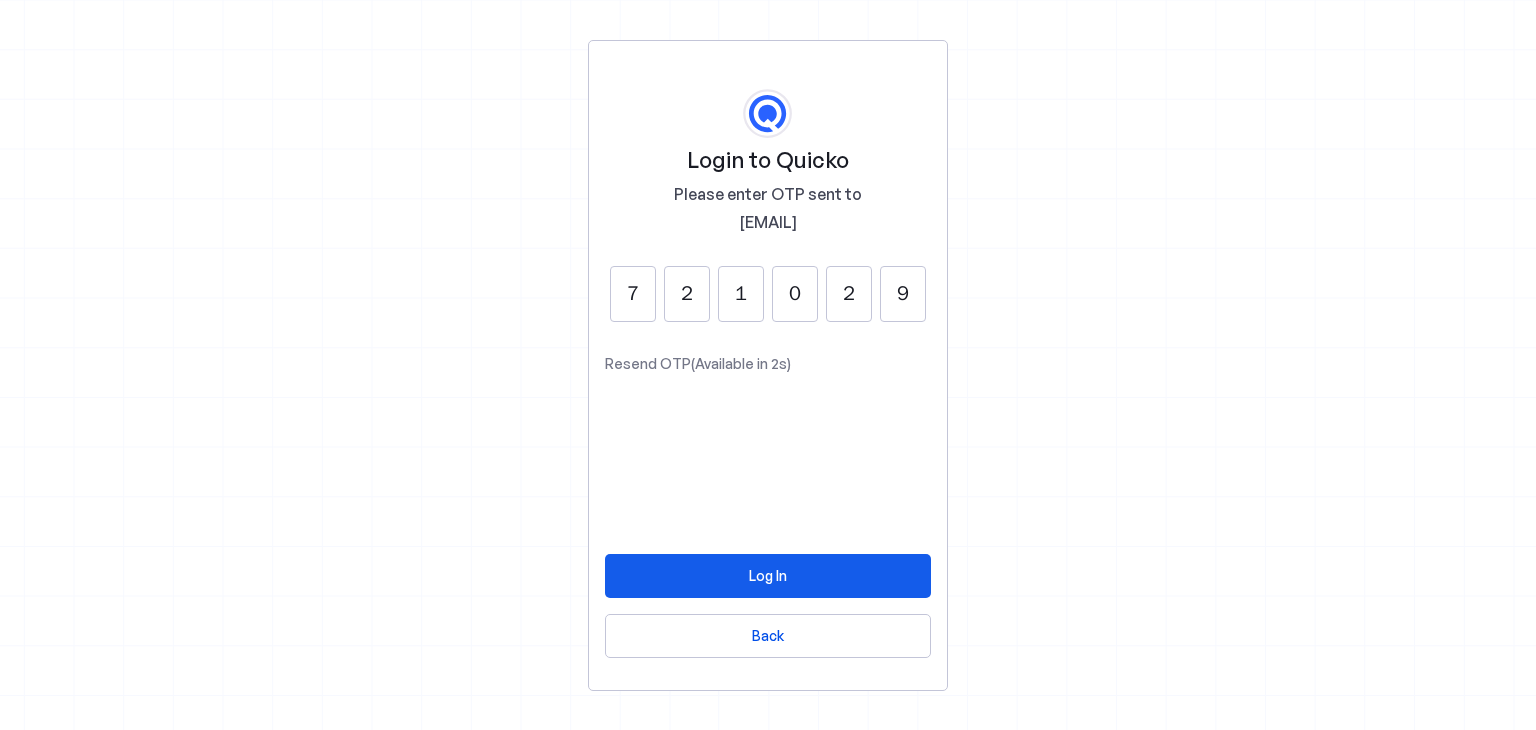 type on "9" 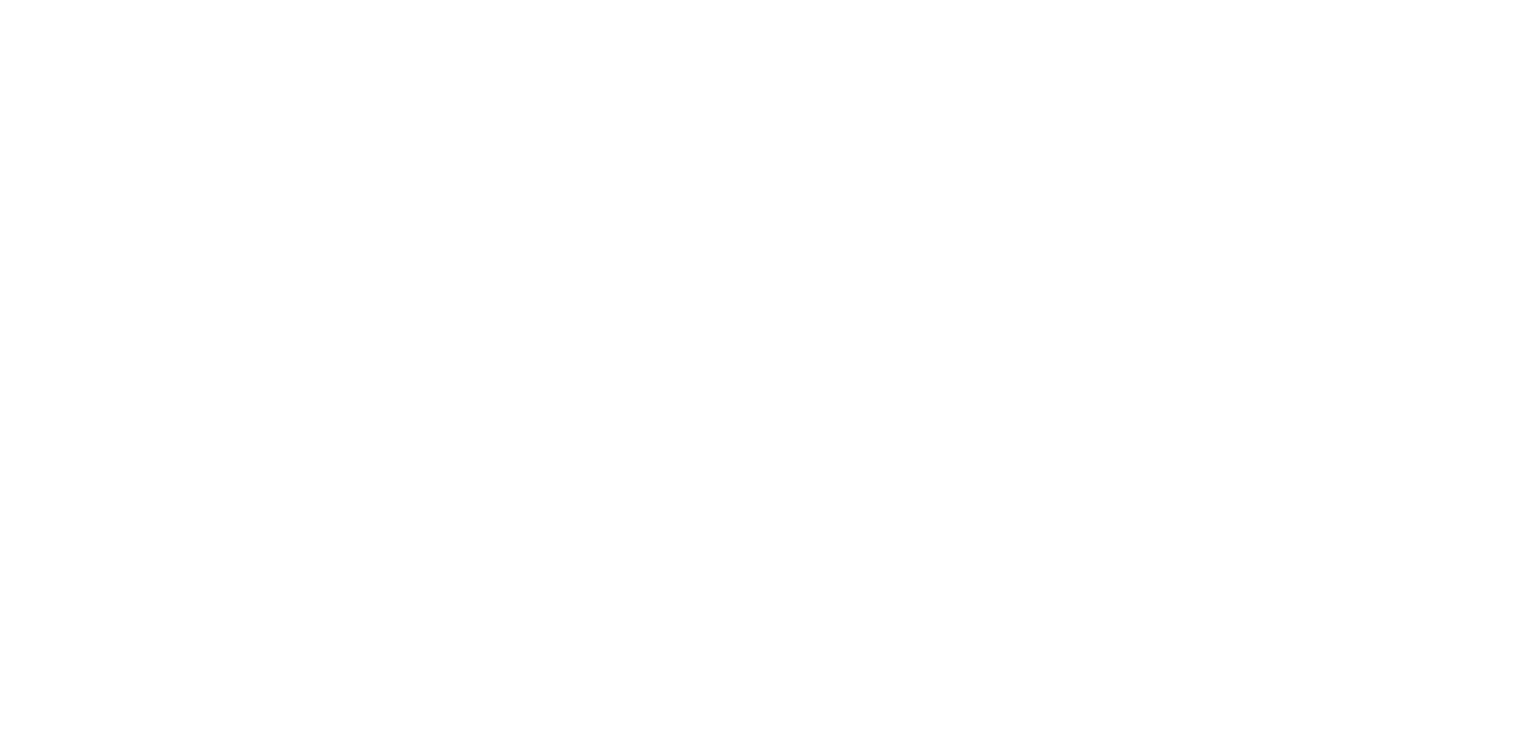 scroll, scrollTop: 0, scrollLeft: 0, axis: both 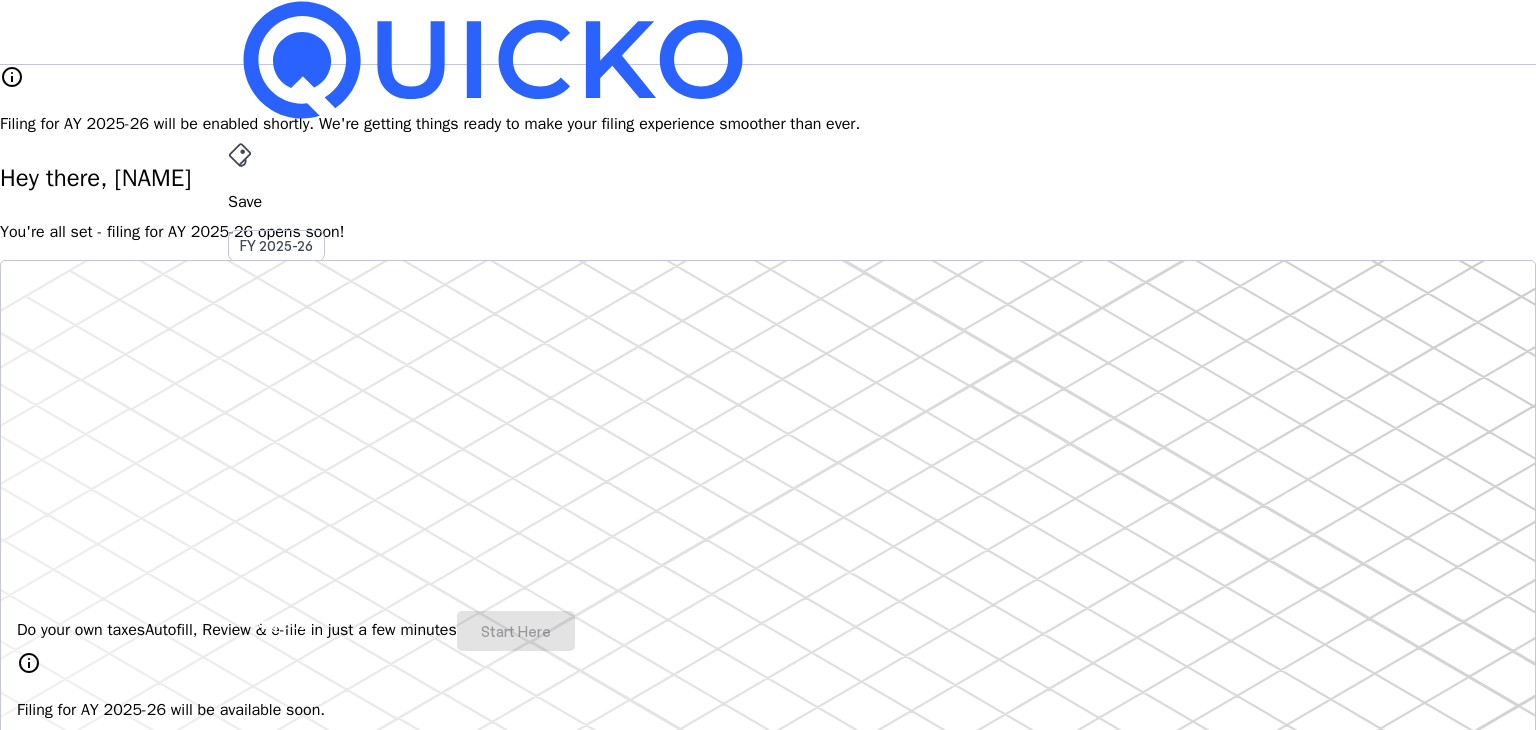 click on "Save FY 2025-26 Pay File AY 2025-26 More arrow_drop_down AM Upgrade" at bounding box center (768, 32) 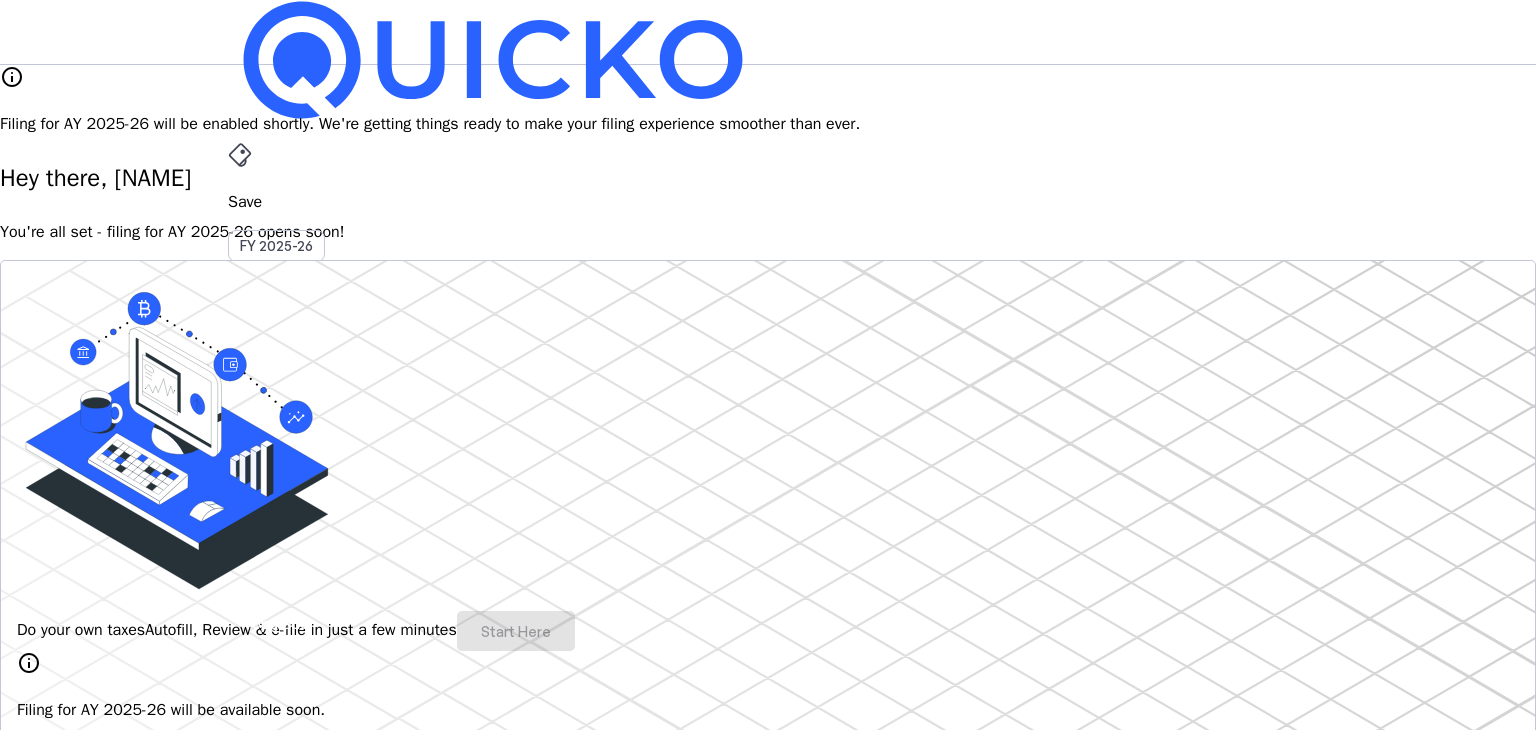 click on "File" at bounding box center [768, 408] 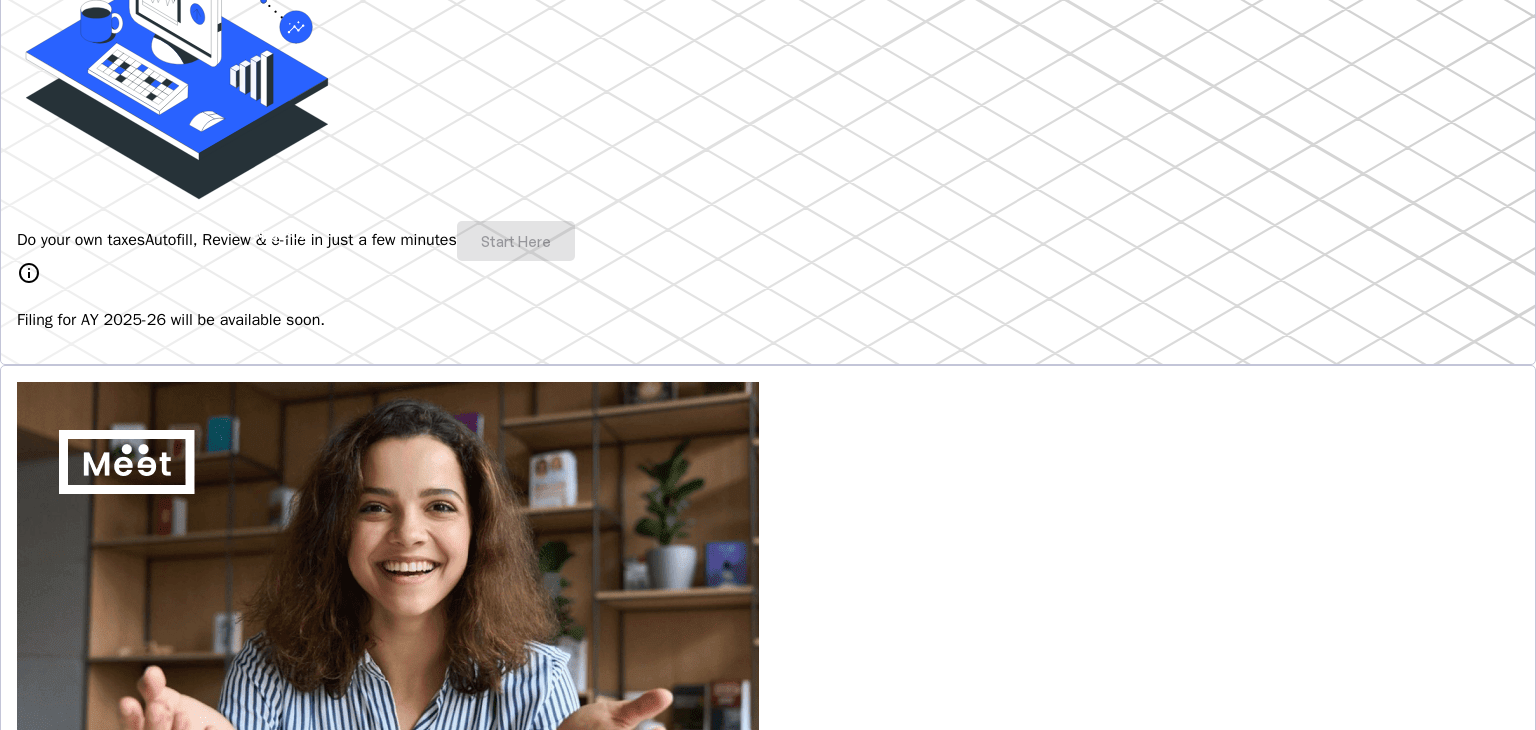 scroll, scrollTop: 400, scrollLeft: 0, axis: vertical 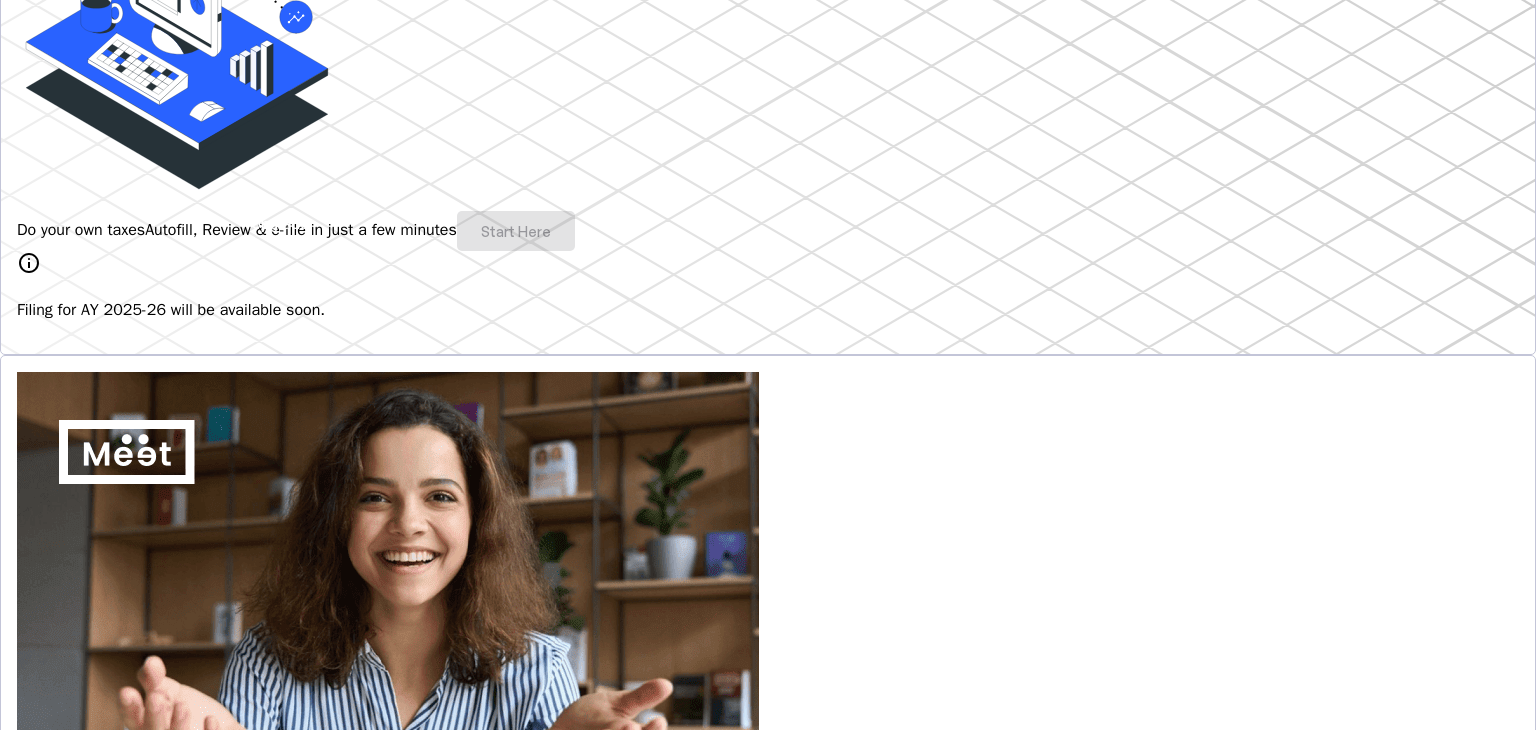 click on "Do your own taxes   Autofill, Review & e-file in just a few minutes   Start Here" at bounding box center (768, 231) 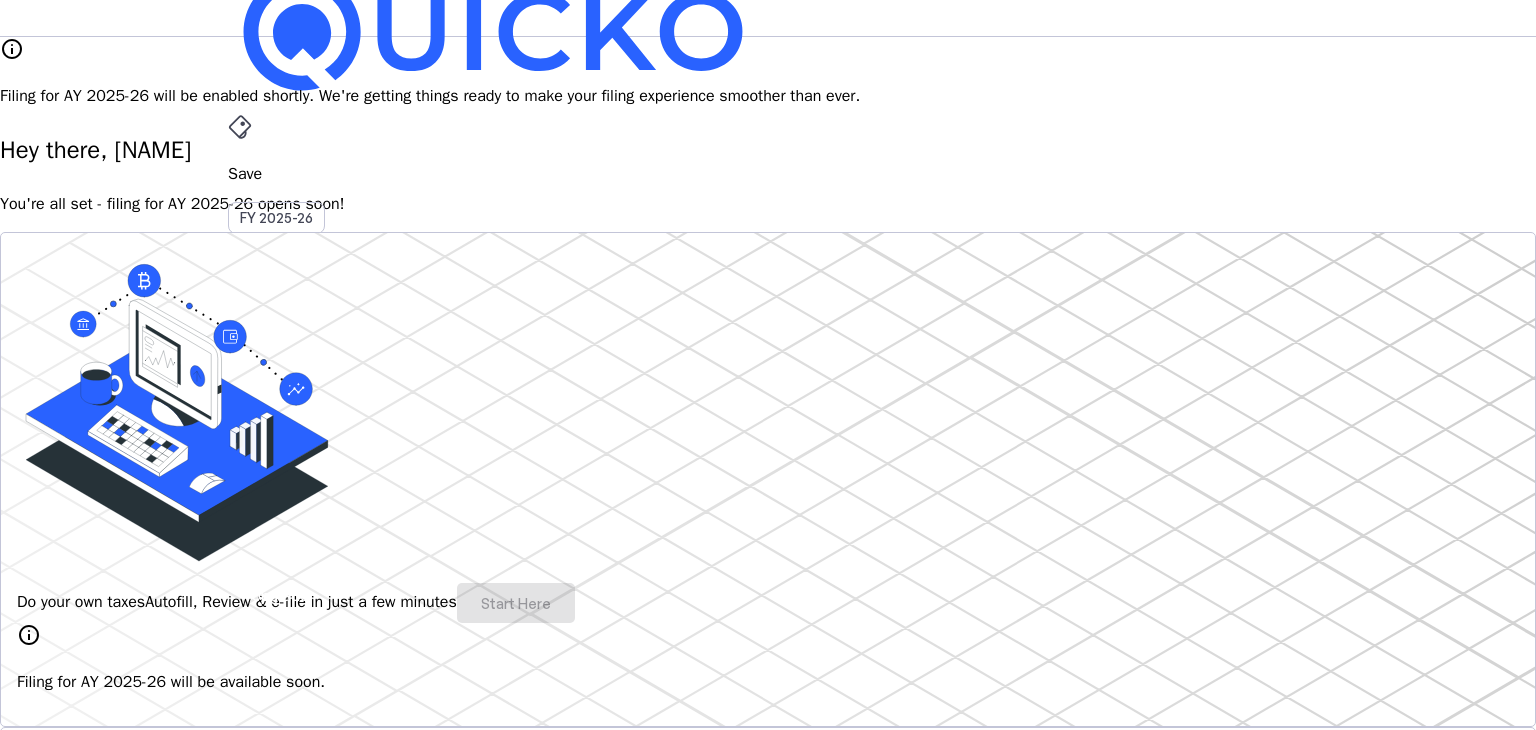scroll, scrollTop: 0, scrollLeft: 0, axis: both 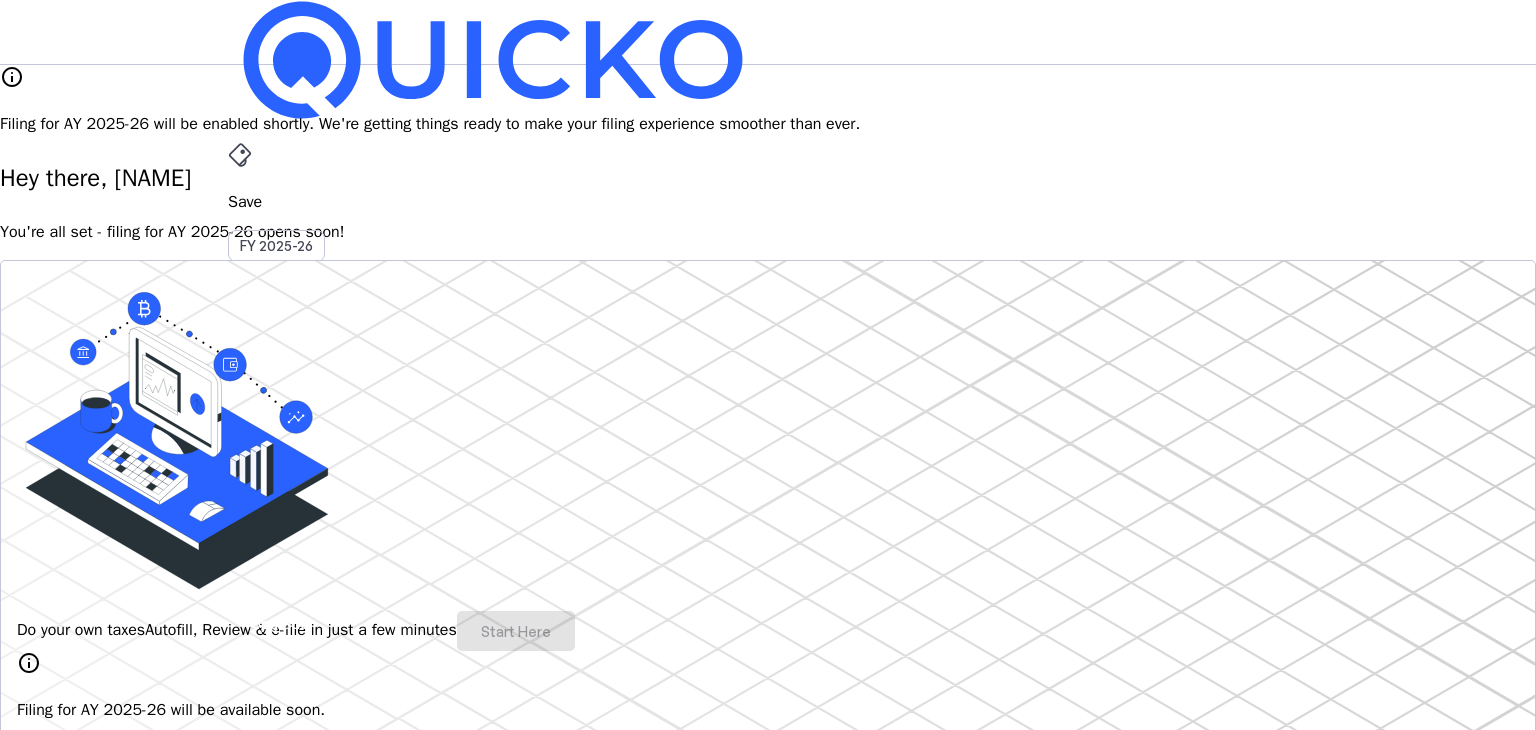 click on "Upgrade" at bounding box center (280, 623) 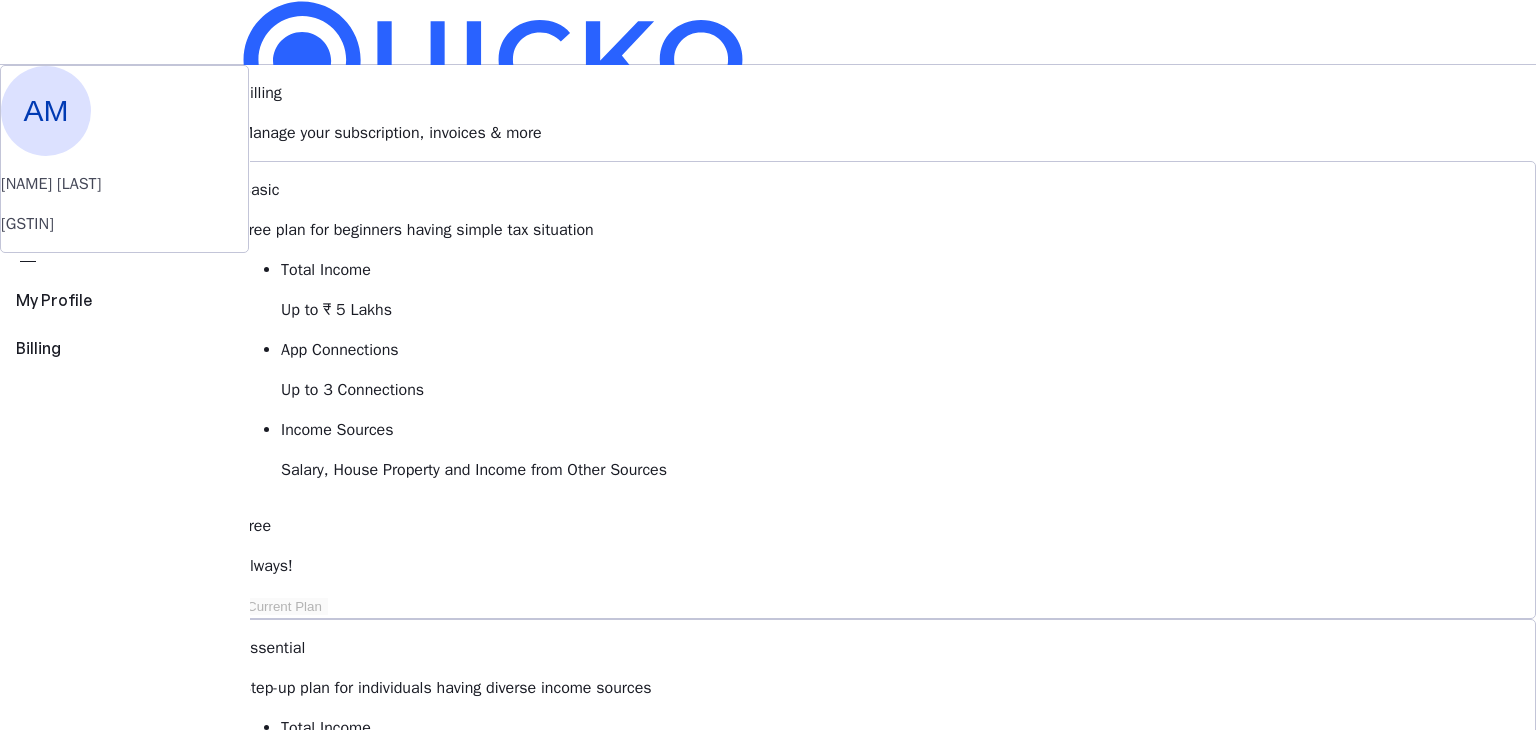 click at bounding box center [335, 1112] 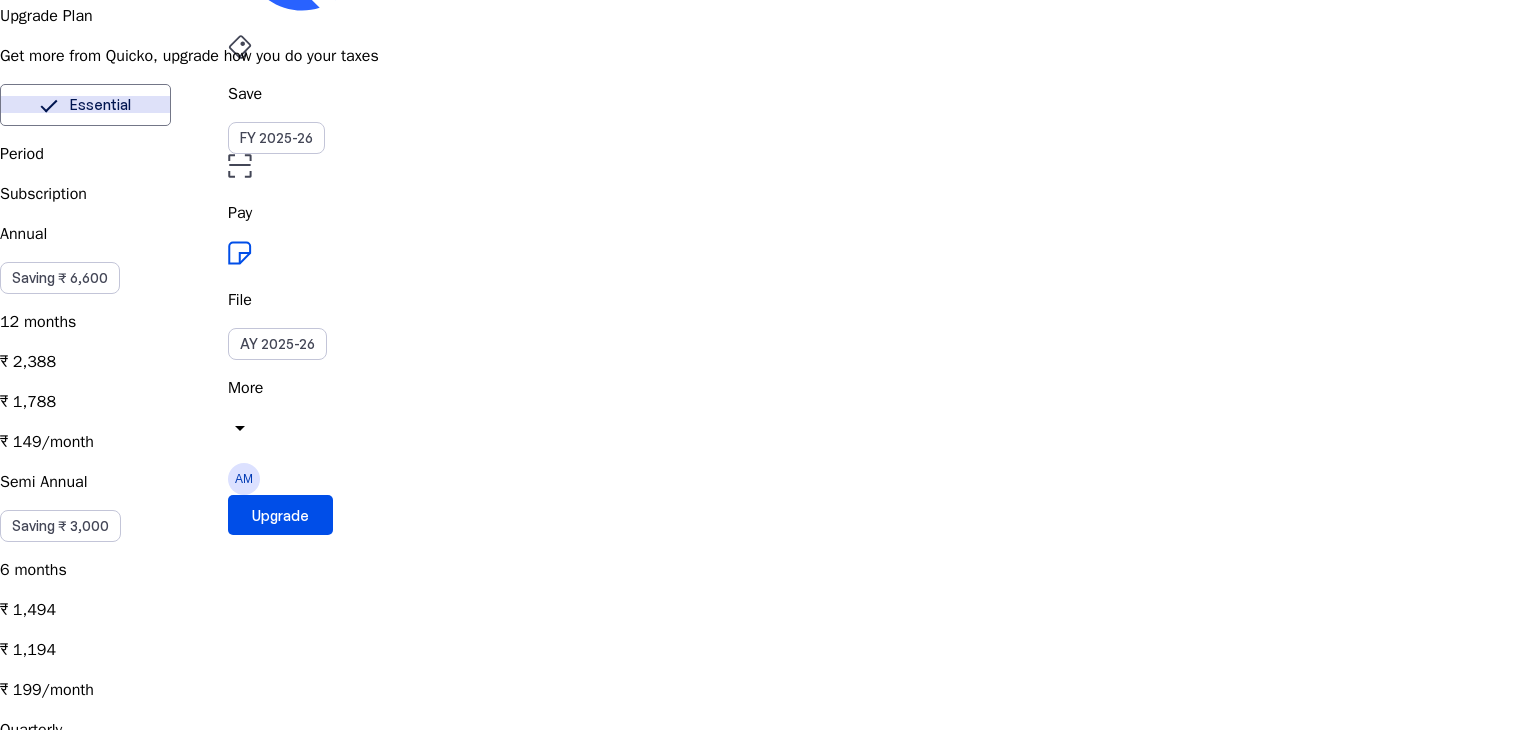 scroll, scrollTop: 200, scrollLeft: 0, axis: vertical 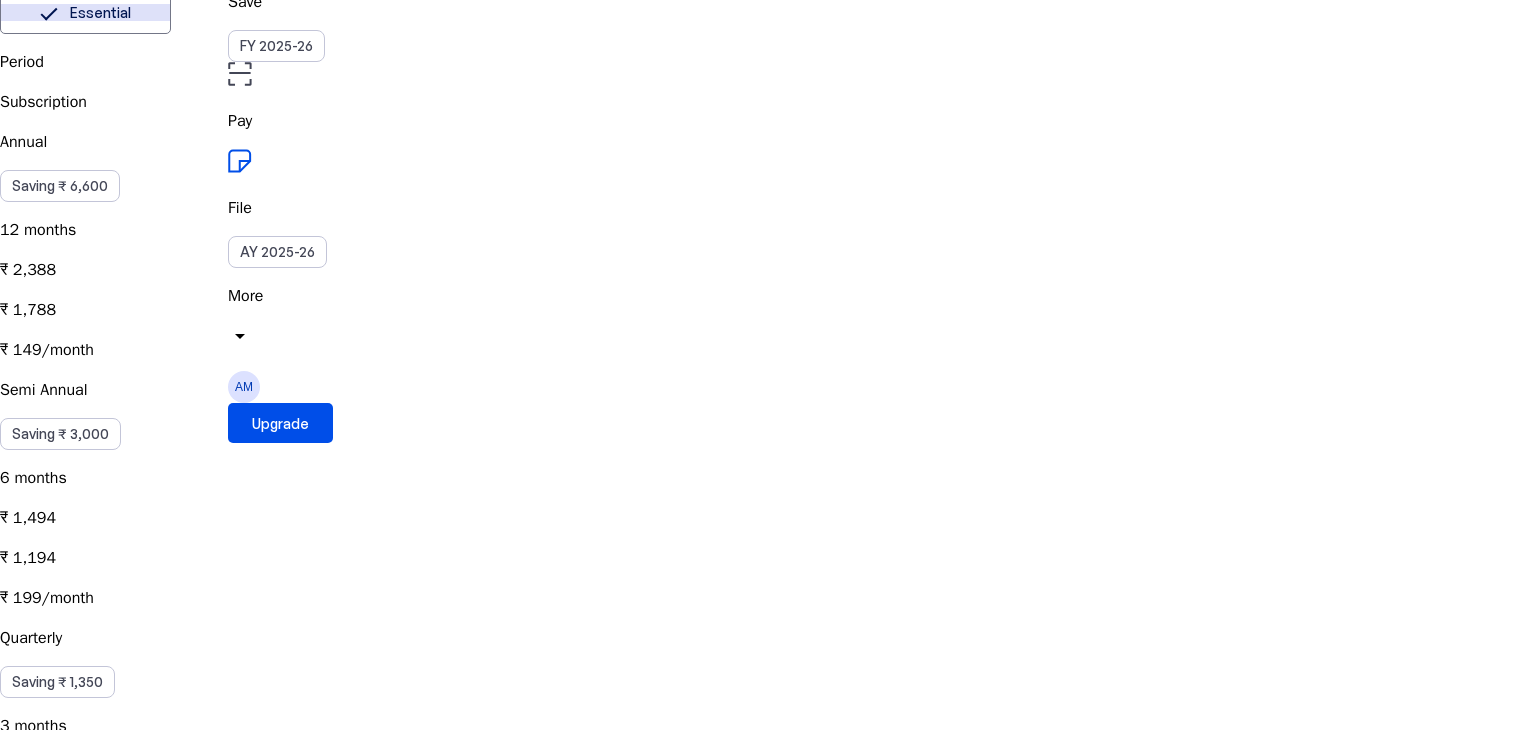 click on "₹ 897" at bounding box center (768, 518) 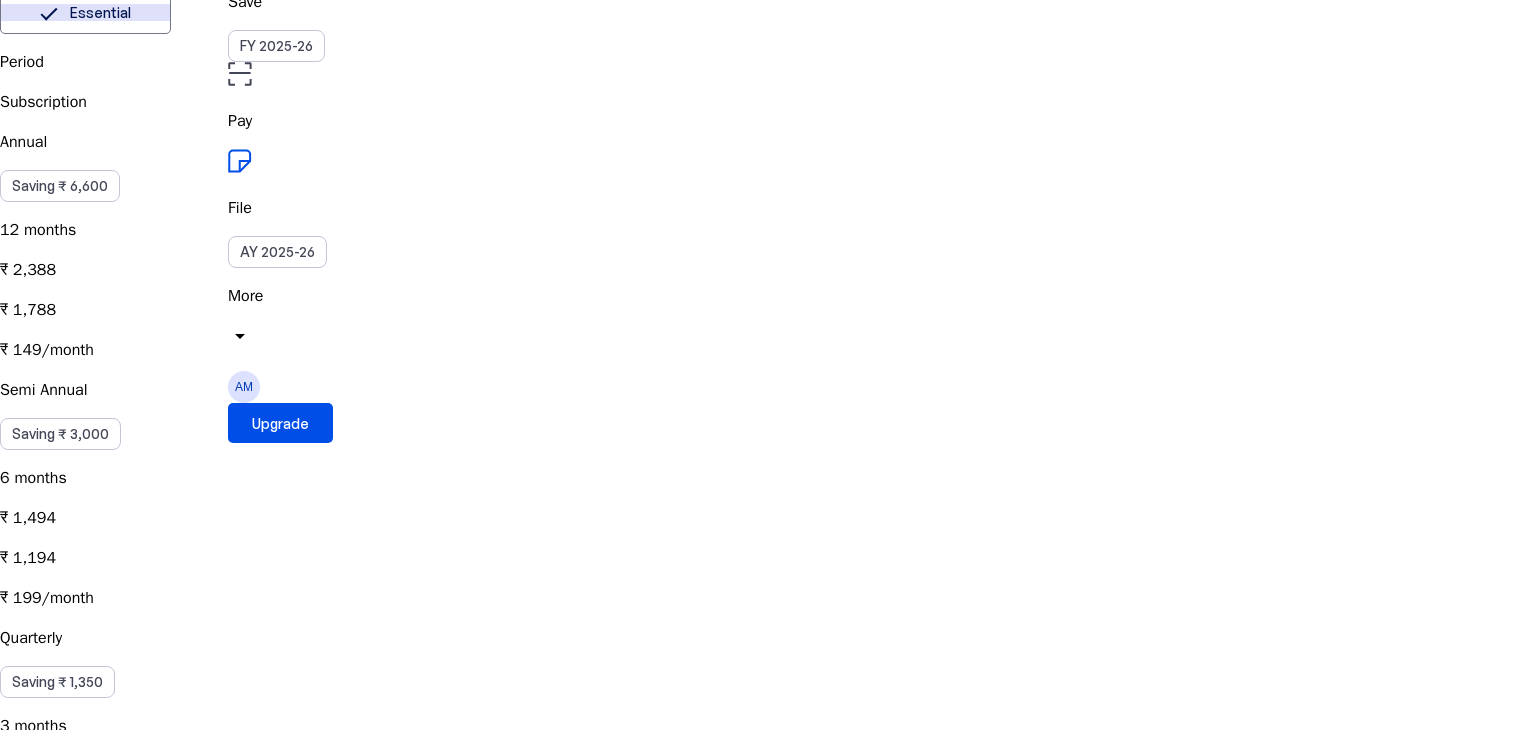 click on "Quarterly Saving [PRICE] 3 months [PRICE] [PRICE] [PRICE]/month" at bounding box center [768, 742] 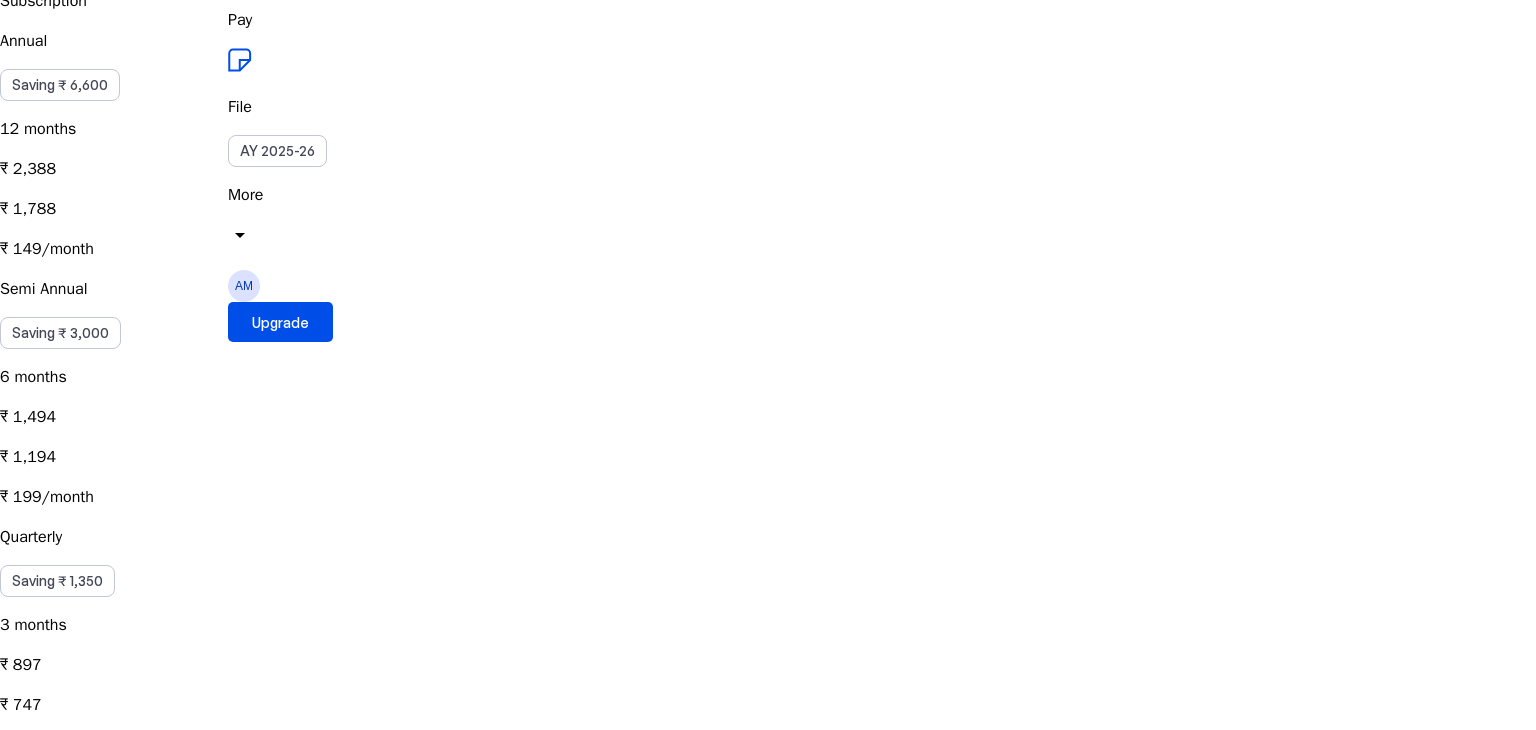 scroll, scrollTop: 300, scrollLeft: 0, axis: vertical 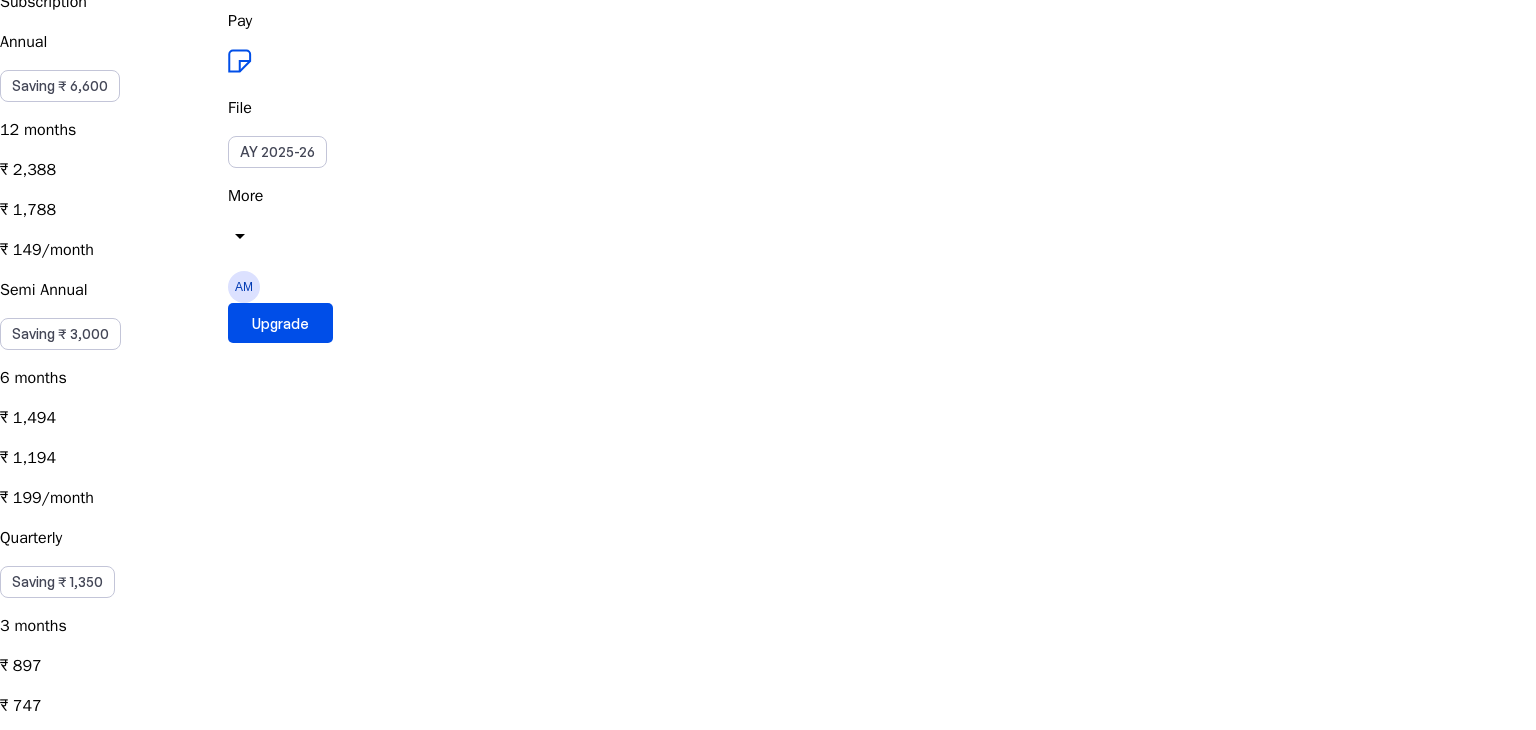 click on "₹ 199/month" at bounding box center [768, 210] 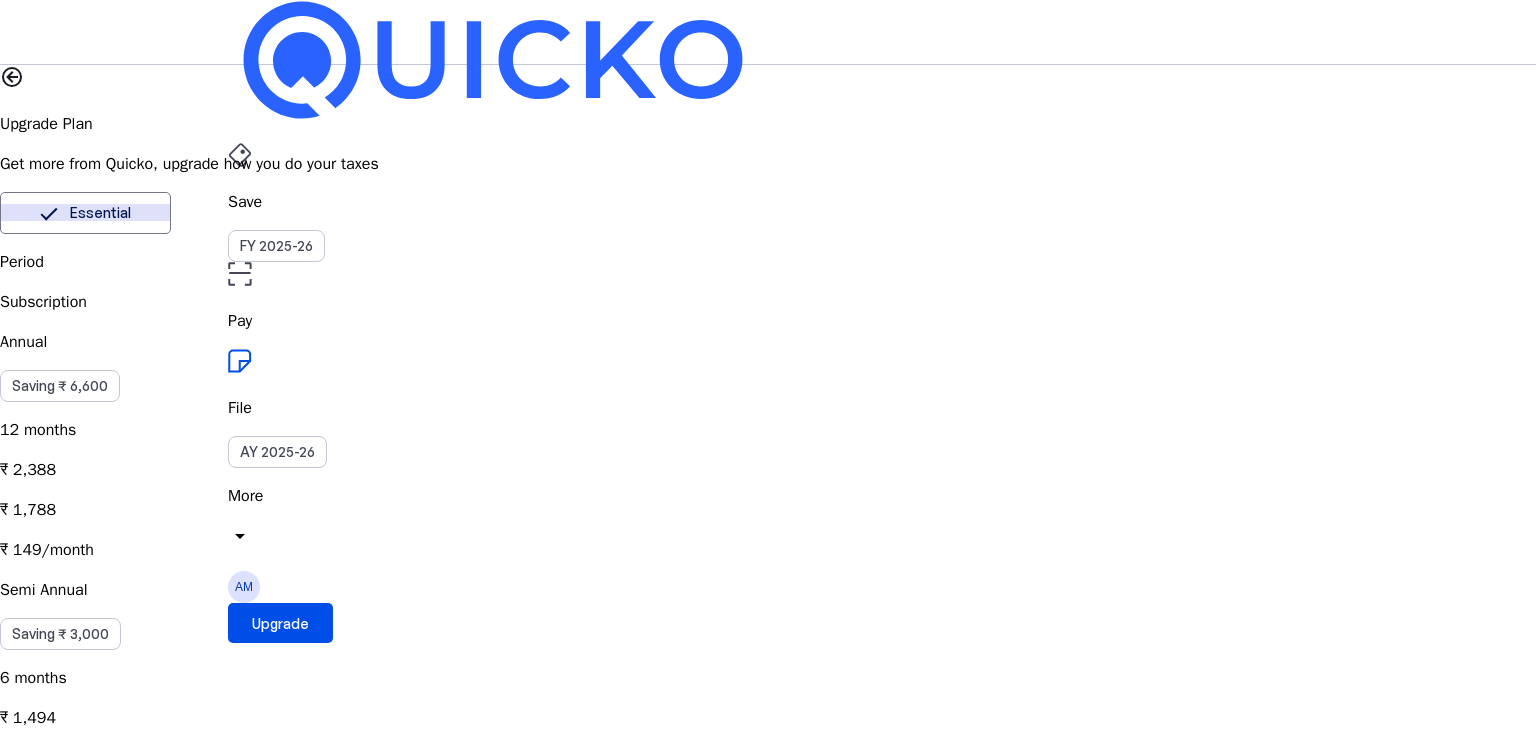 click on "Elite" at bounding box center (255, 213) 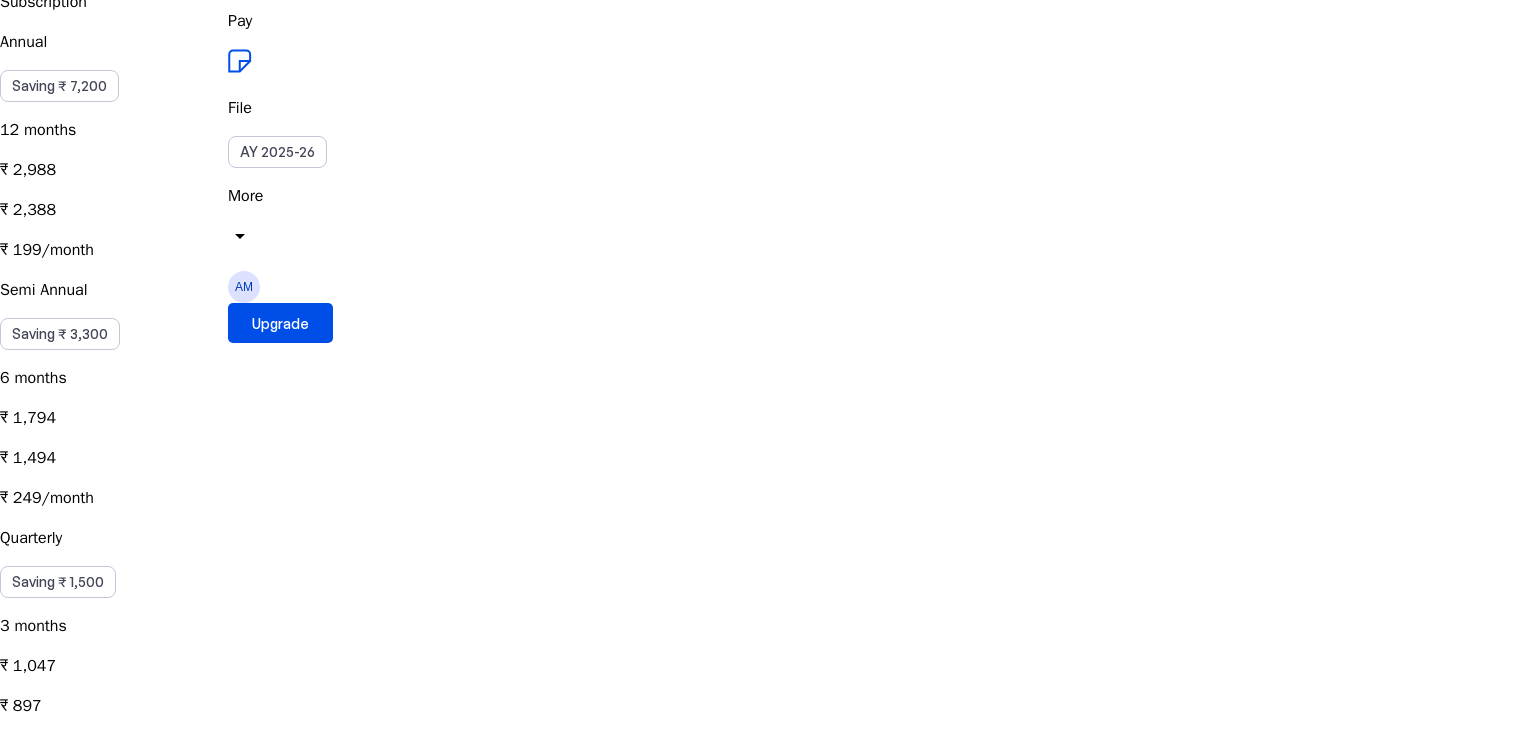 scroll, scrollTop: 0, scrollLeft: 0, axis: both 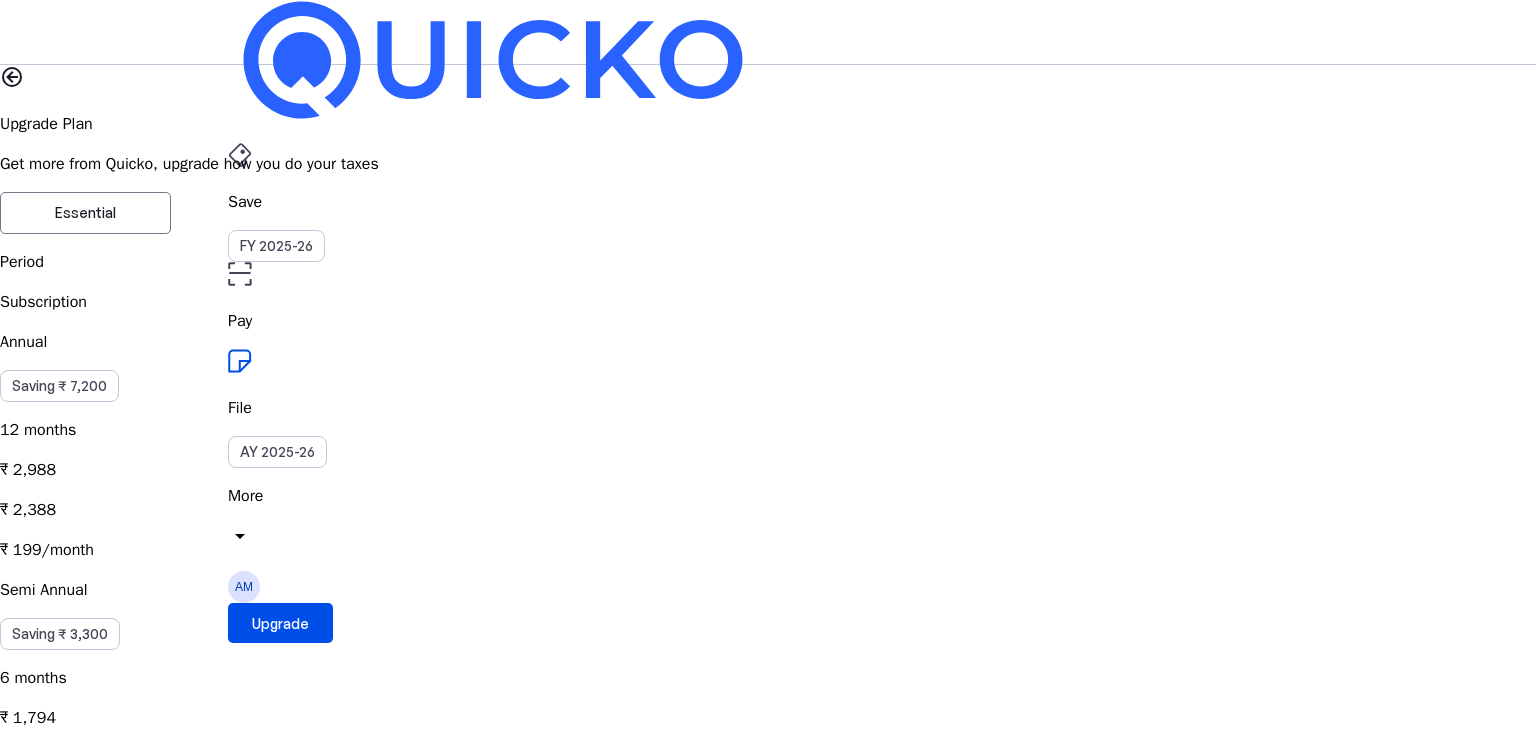 click on "Essential" at bounding box center (85, 213) 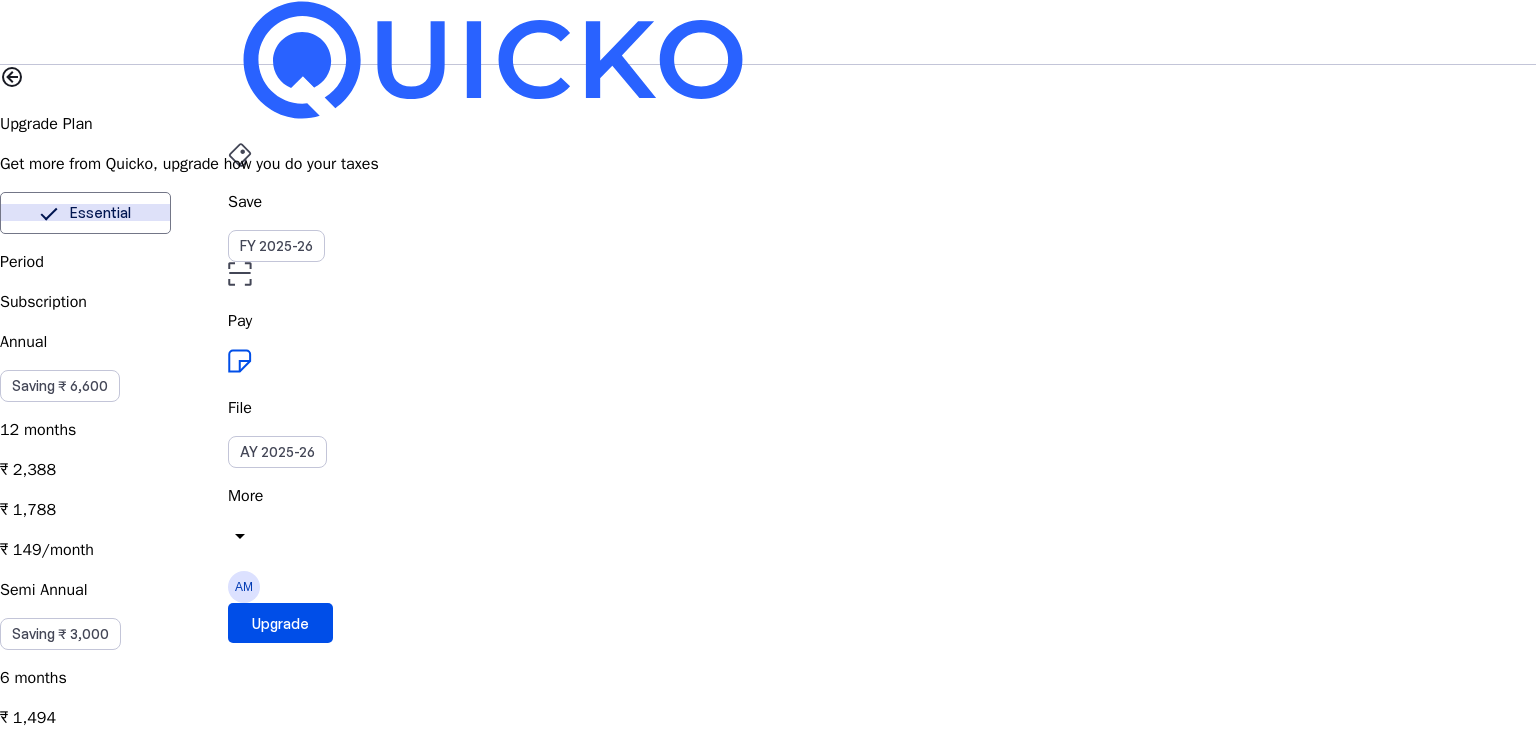 click on "More" at bounding box center (768, 496) 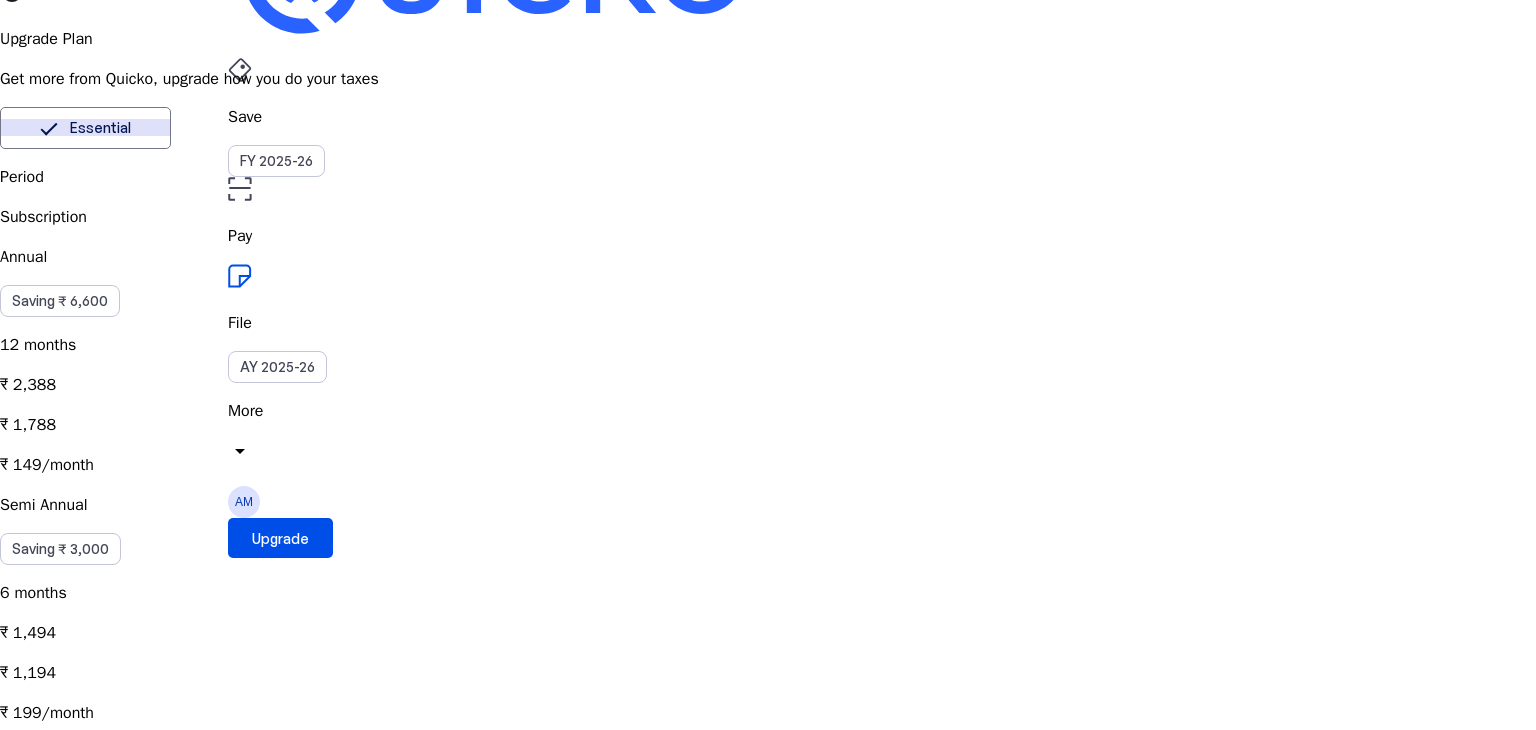 scroll, scrollTop: 200, scrollLeft: 0, axis: vertical 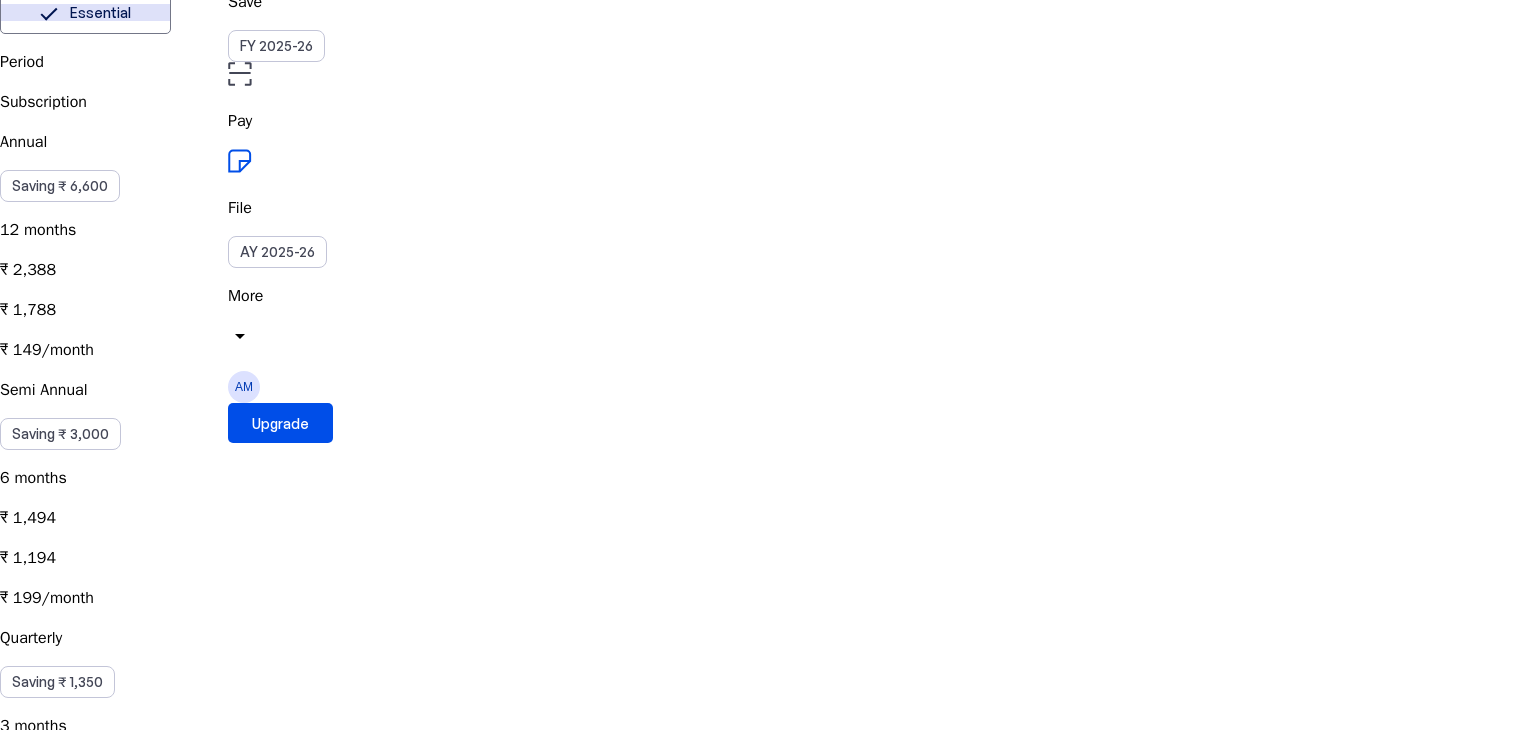 click on "Single Pass Purchasing Essential one time would keep your plan active for 30 days, granting you access to all Essential features during this period. [PRICE] [PRICE]" at bounding box center (768, 986) 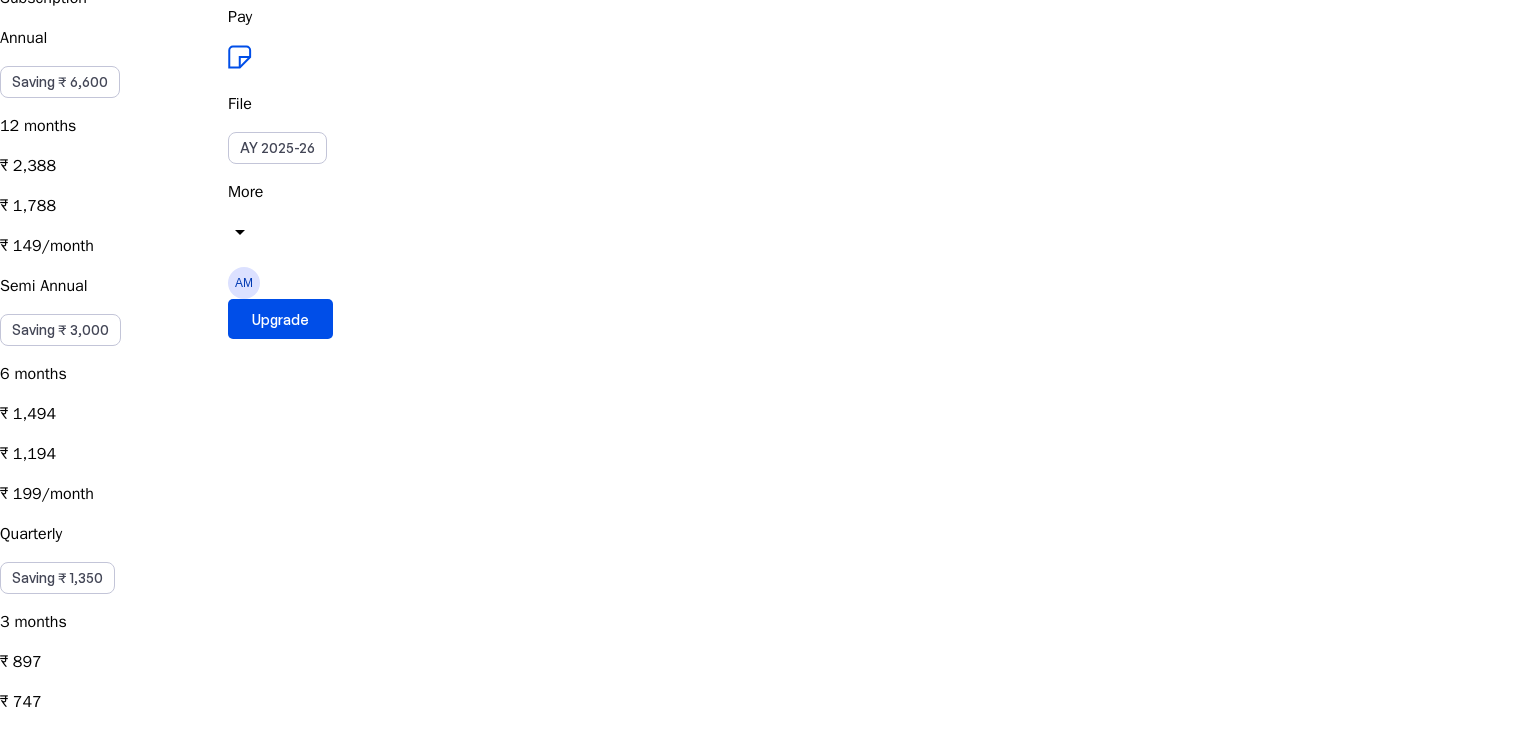scroll, scrollTop: 400, scrollLeft: 0, axis: vertical 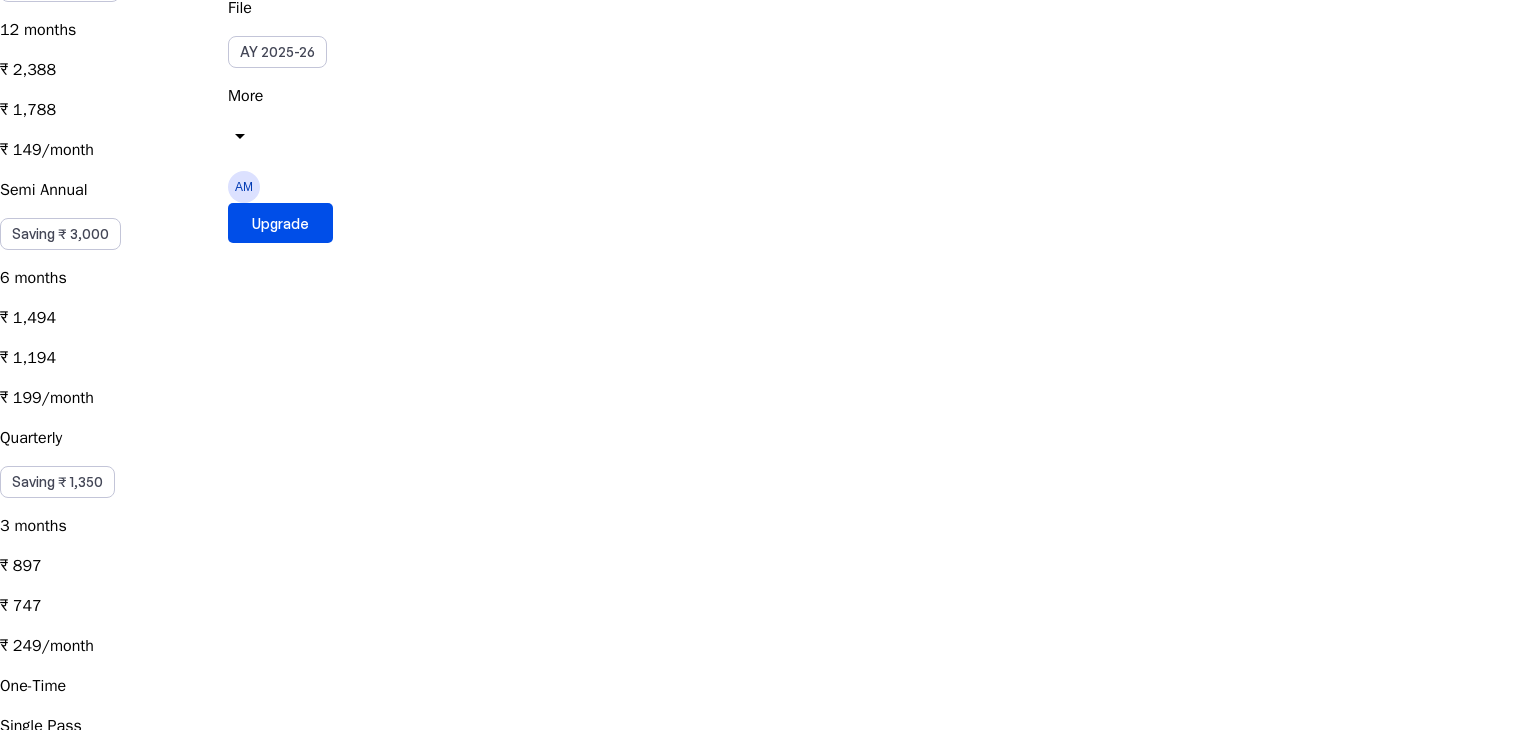 click on "local_activity Apply Coupon chevron_right" at bounding box center [768, 974] 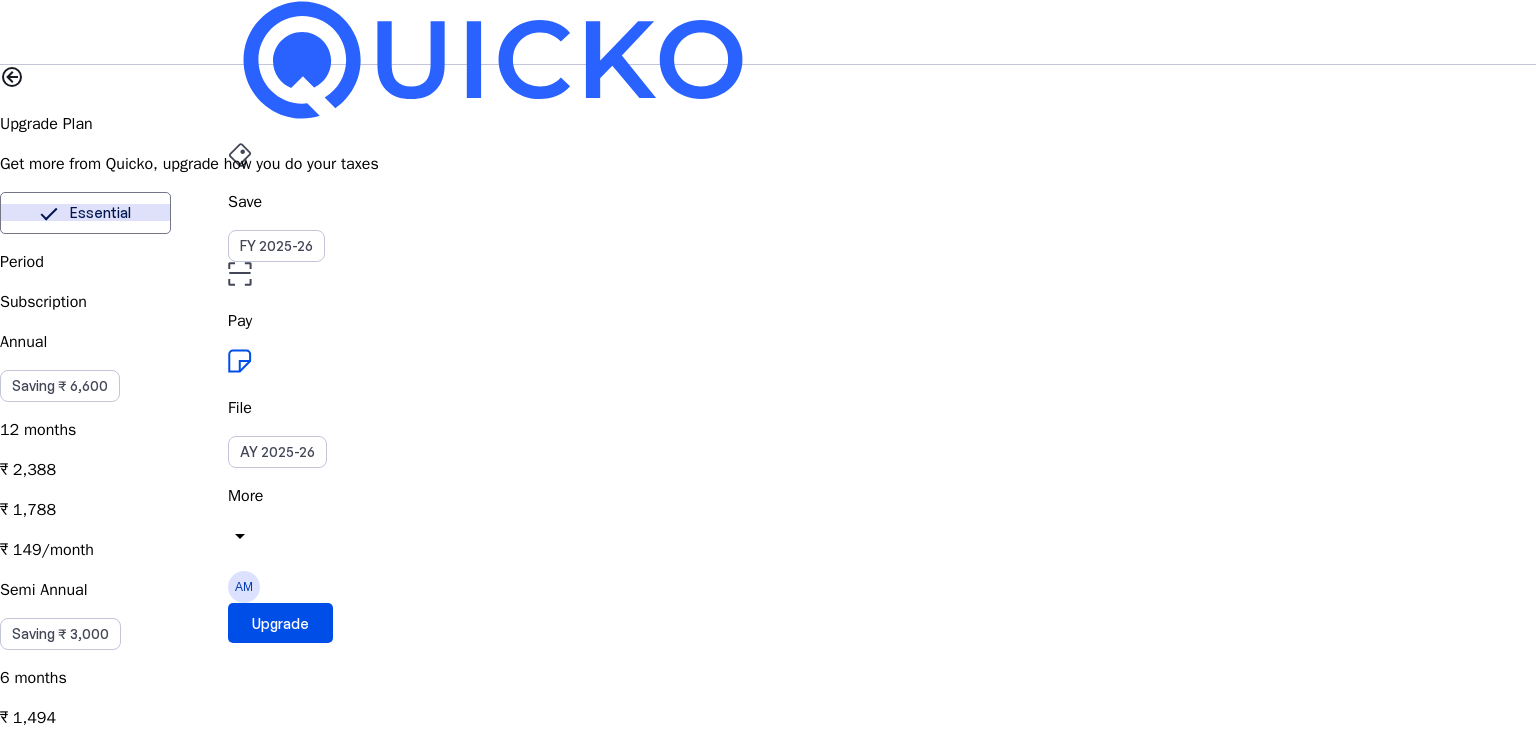click on "cancel" at bounding box center (12, 2420) 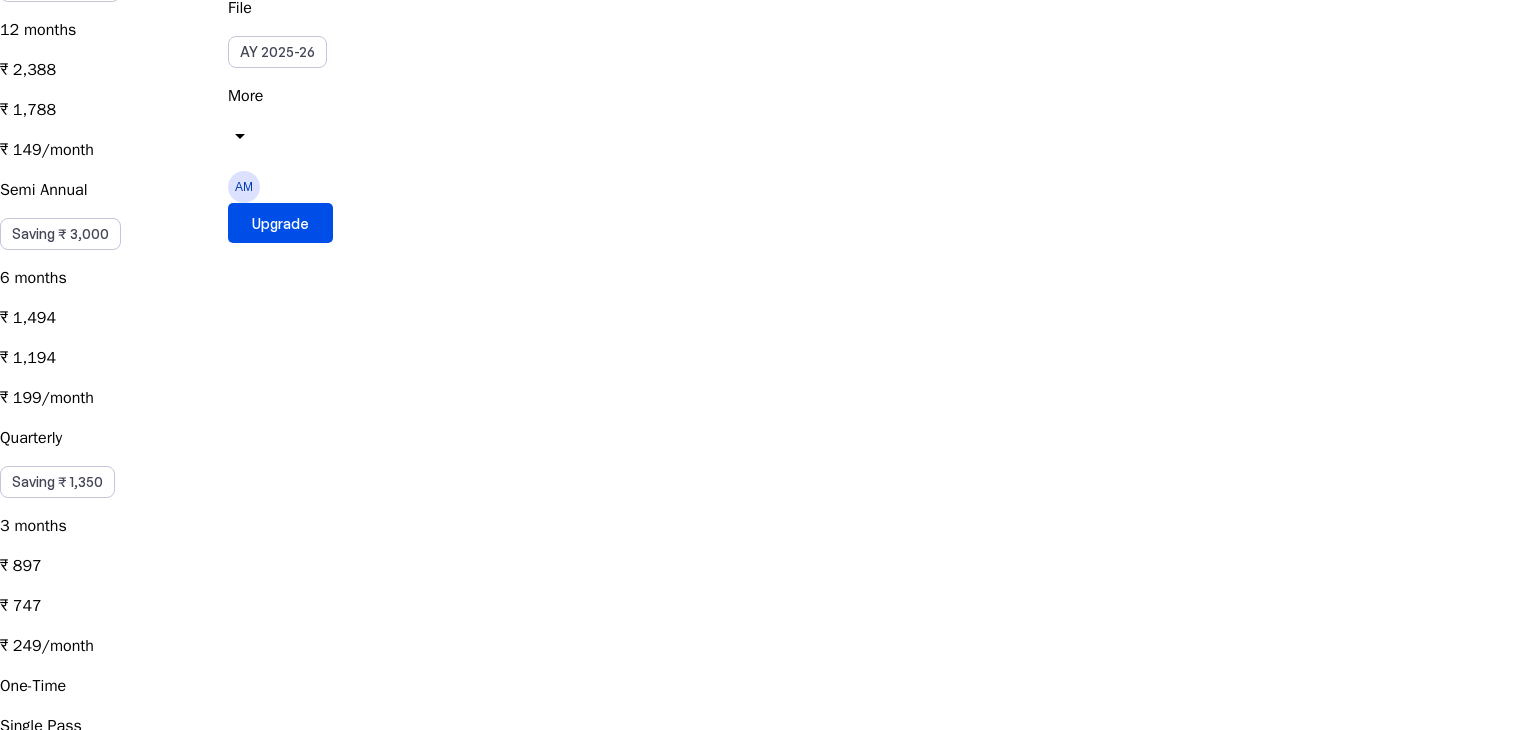 scroll, scrollTop: 0, scrollLeft: 0, axis: both 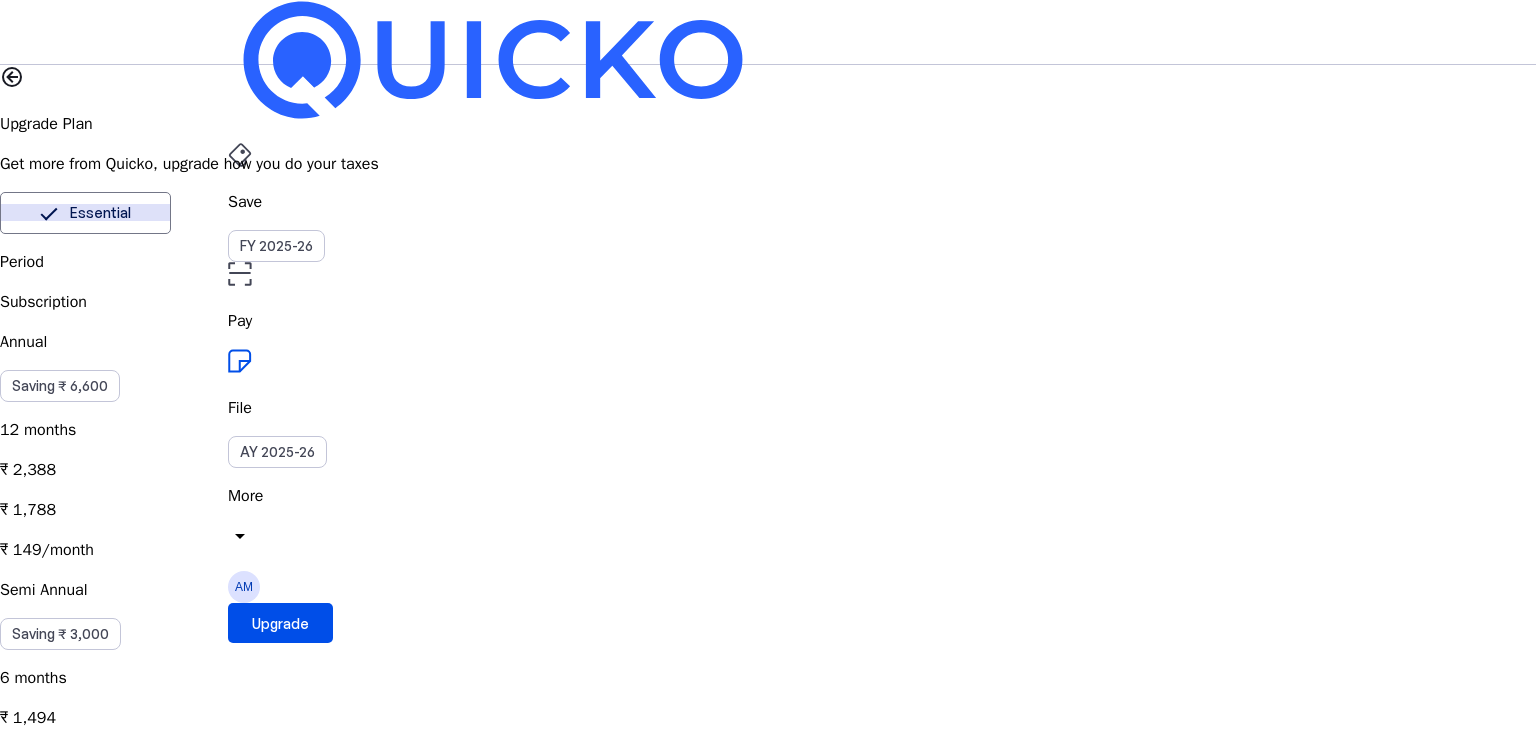 click on "Elite" at bounding box center [255, 213] 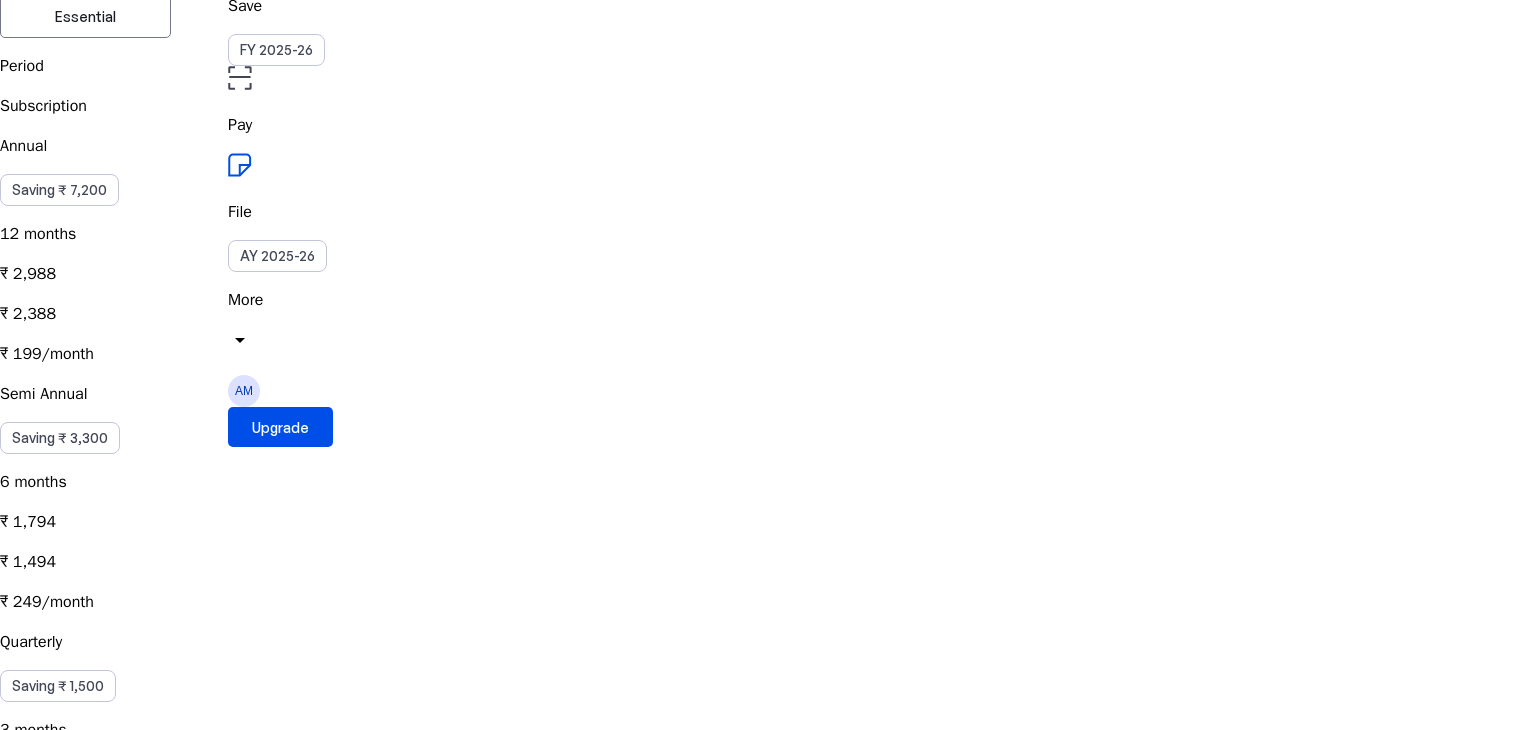 scroll, scrollTop: 500, scrollLeft: 0, axis: vertical 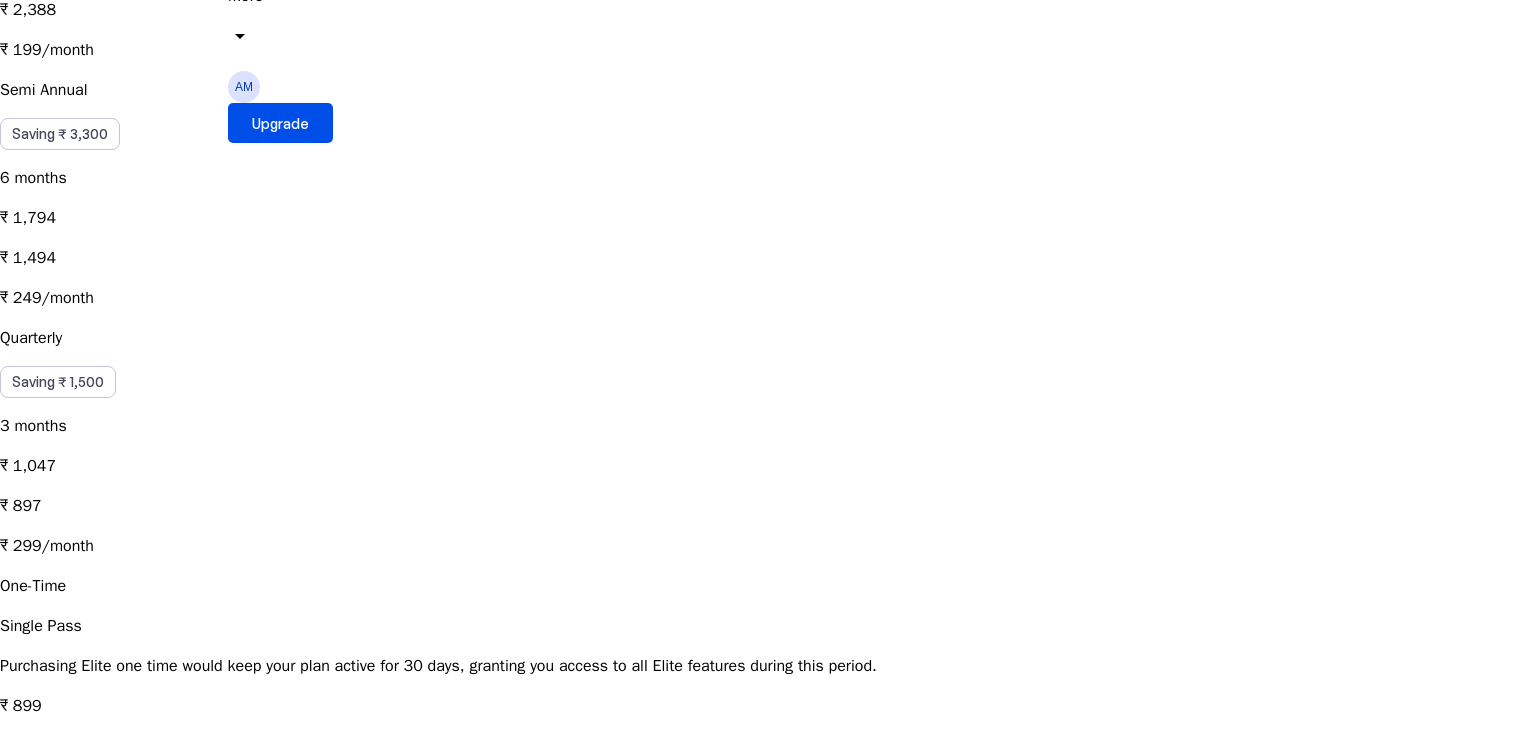 click on "₹ 899 ₹ 799" at bounding box center [768, 258] 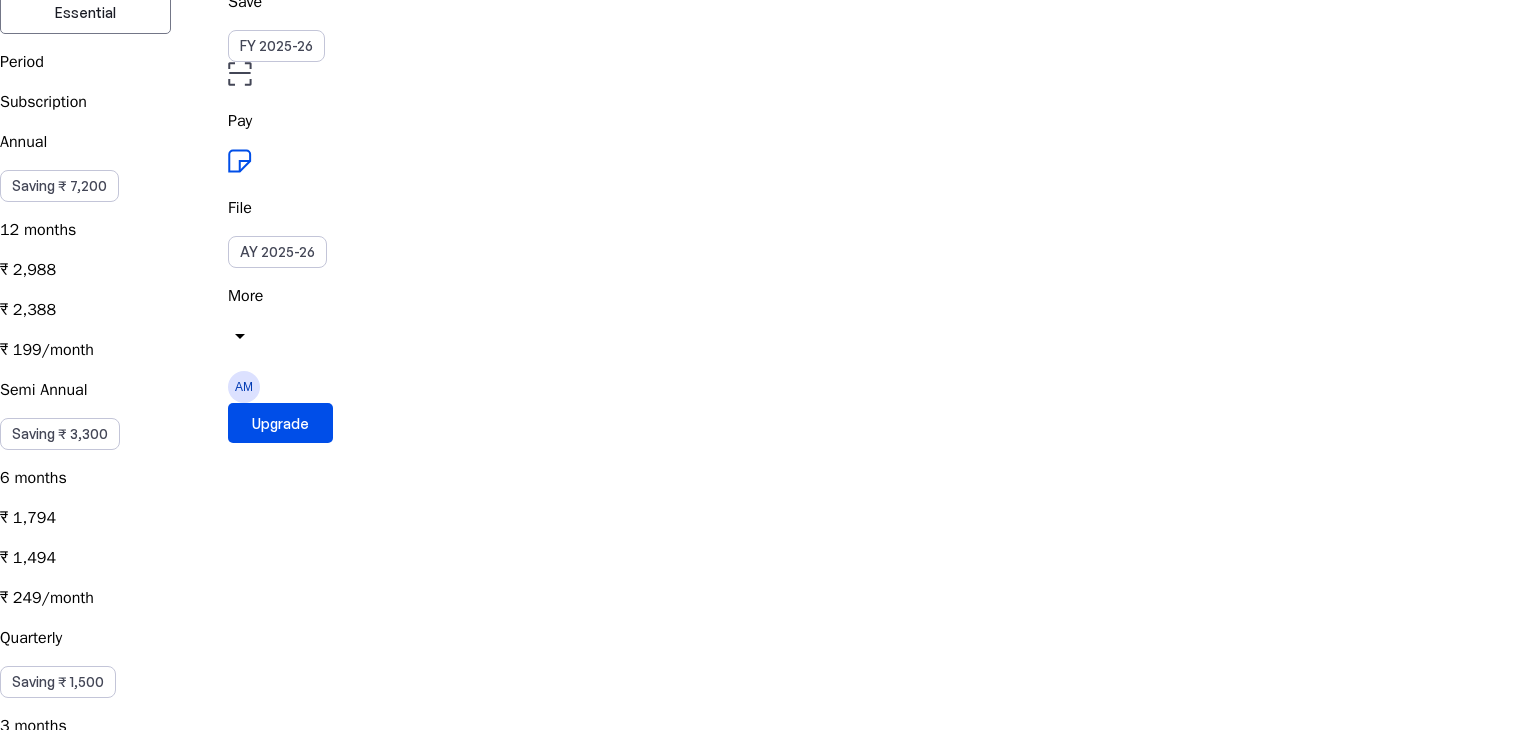 click on "Elite" at bounding box center (255, 13) 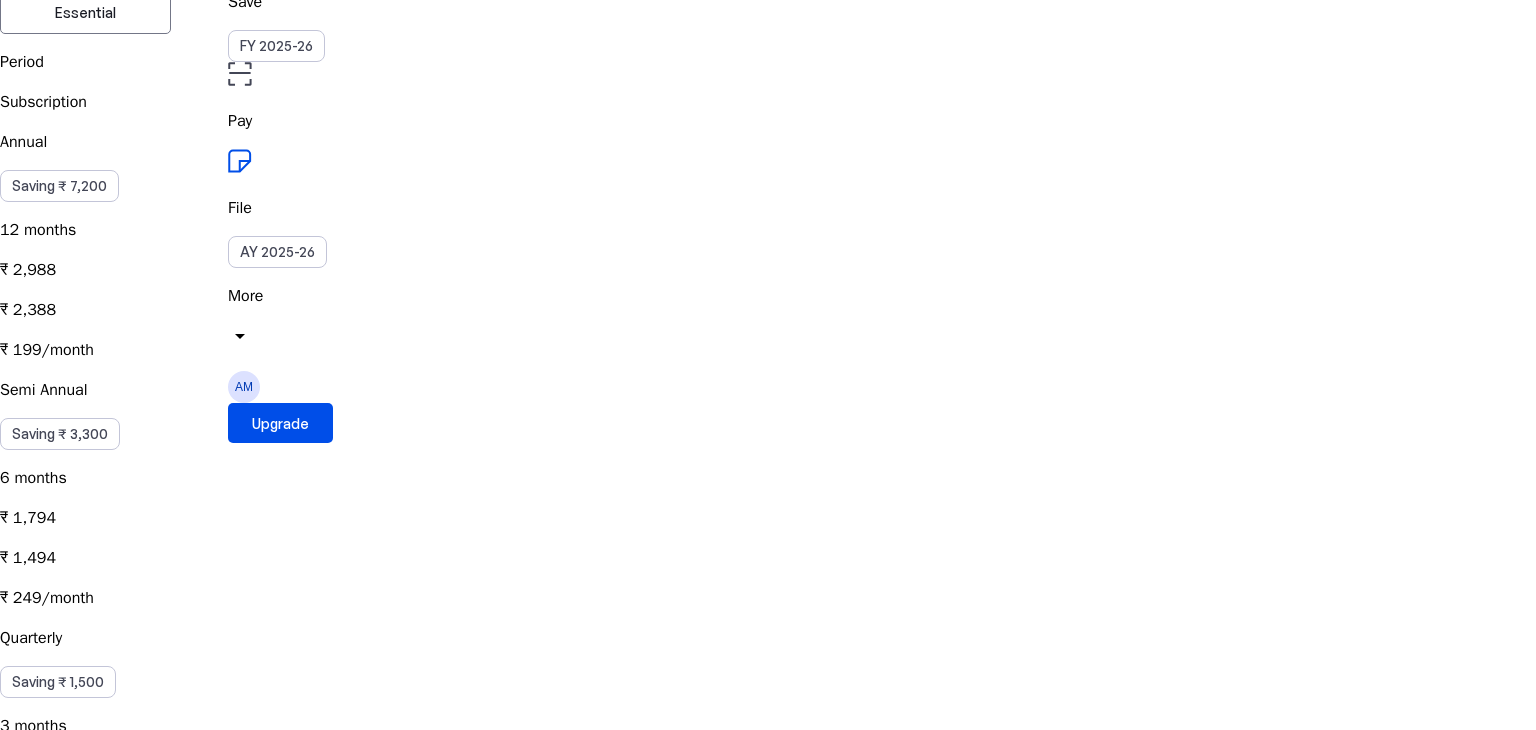 click on "Essential" at bounding box center (85, 13) 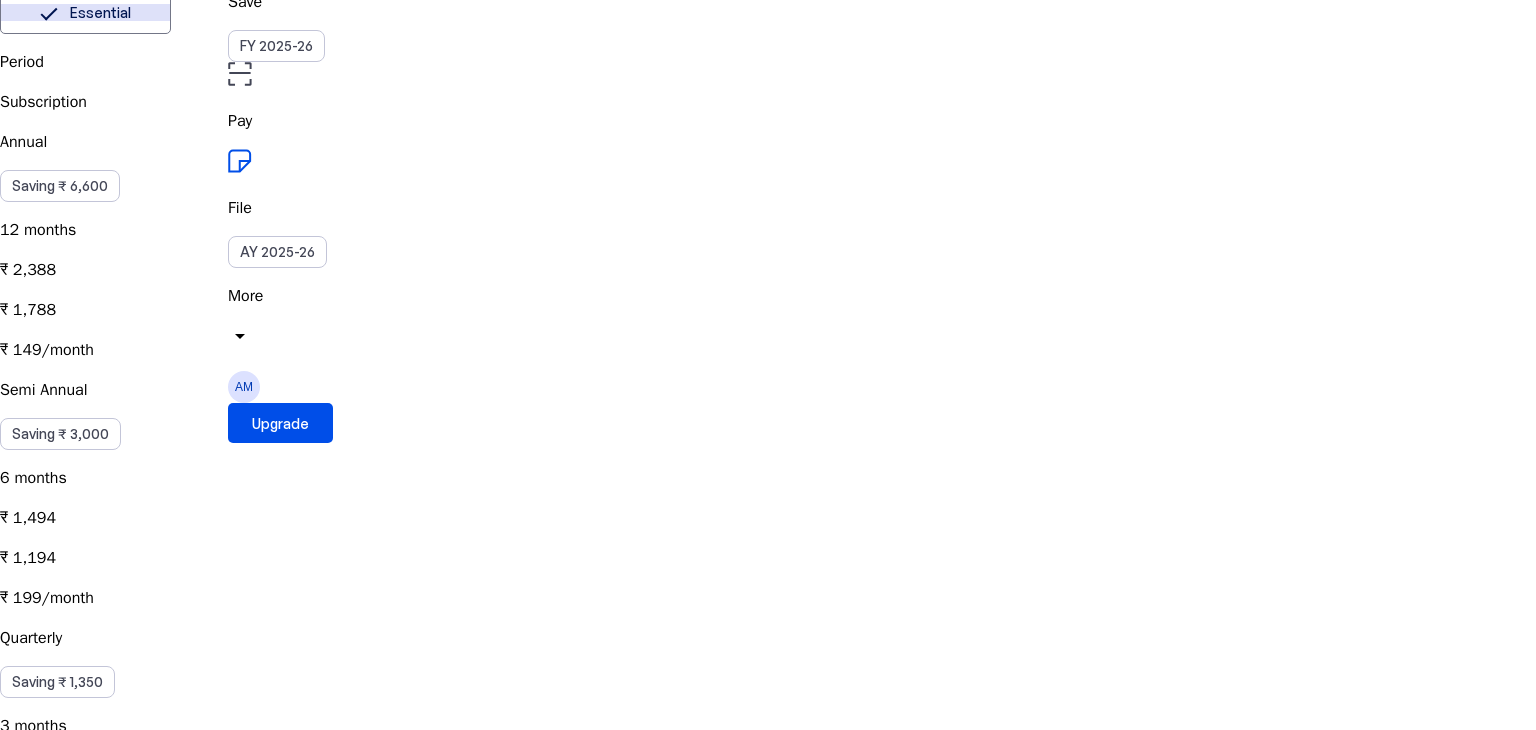click on "₹ 249/month" at bounding box center [768, 558] 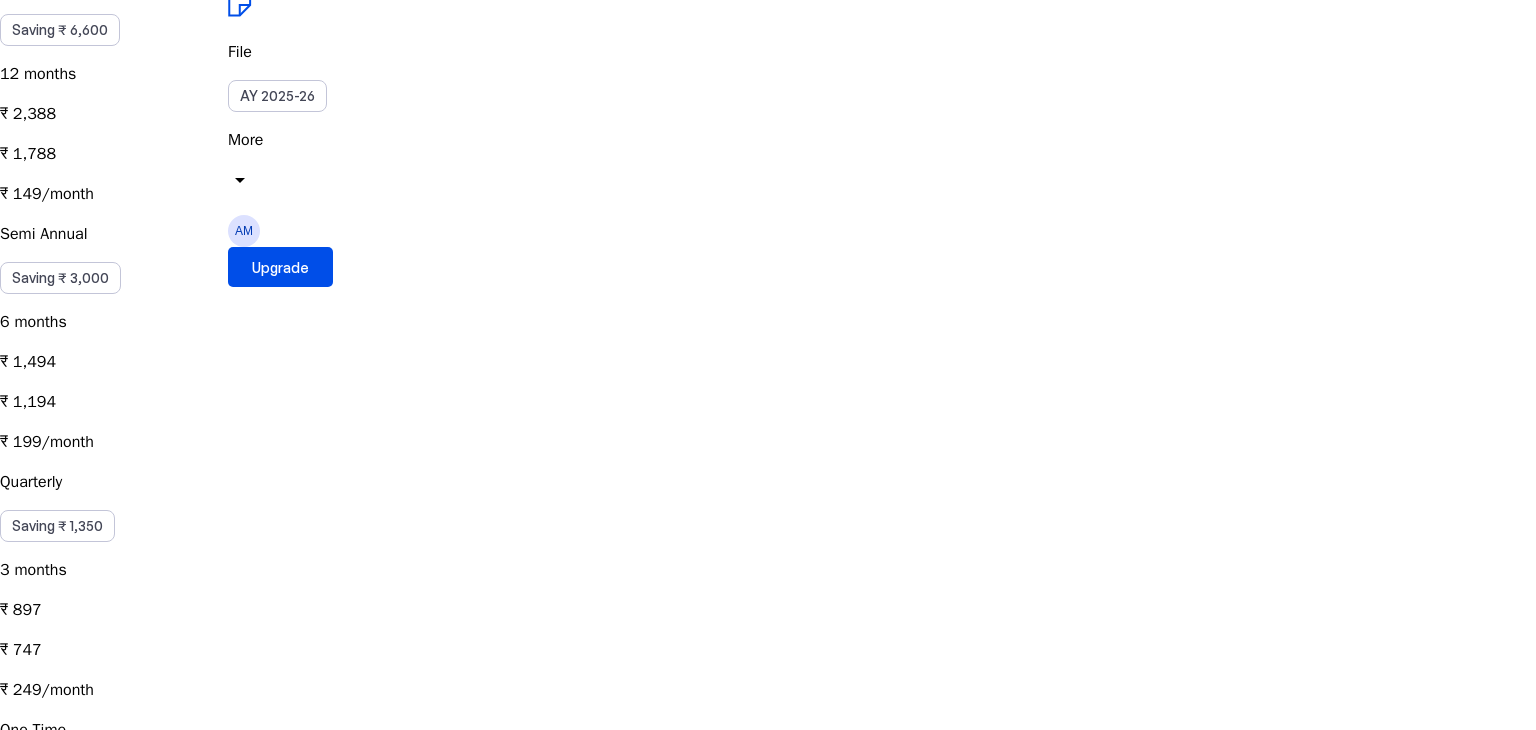 scroll, scrollTop: 400, scrollLeft: 0, axis: vertical 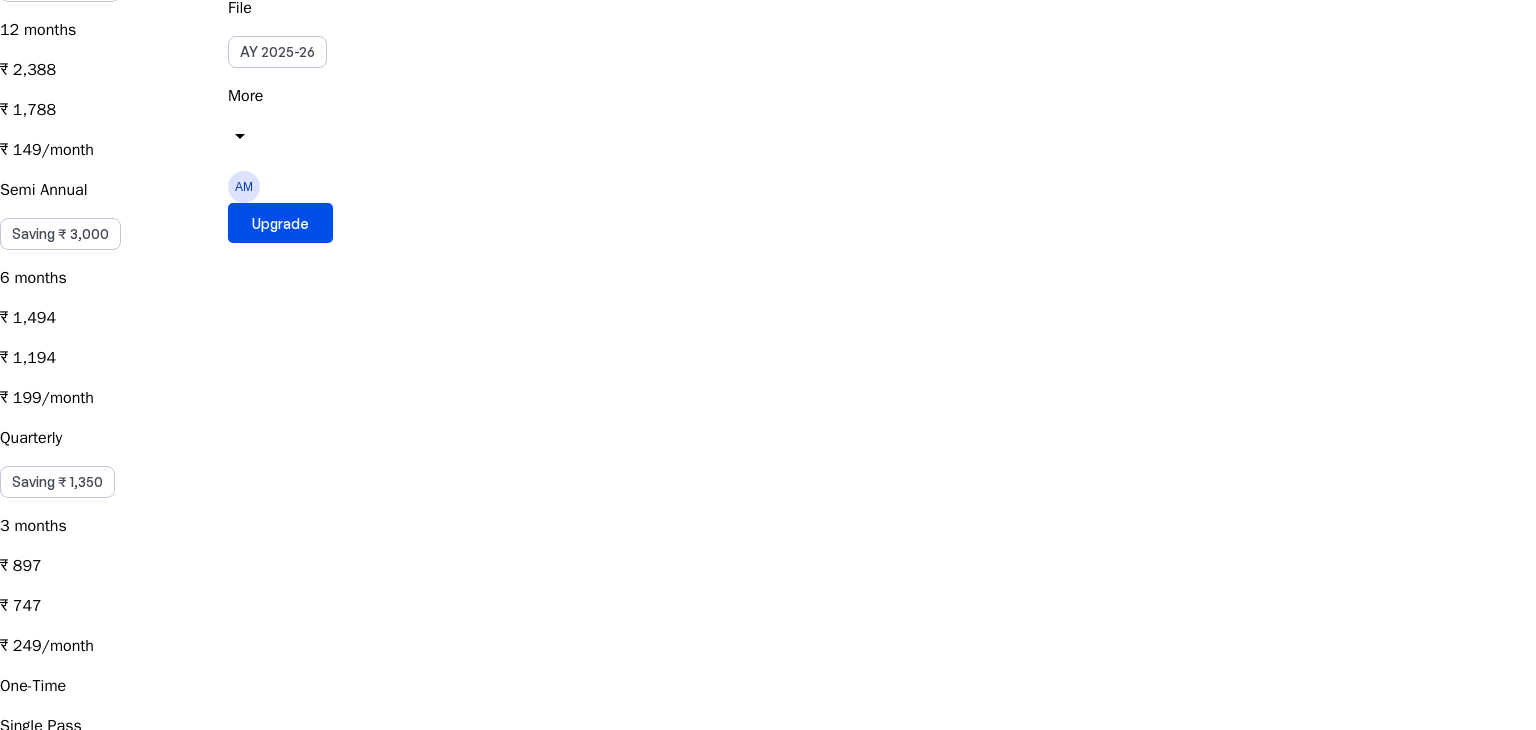 click on "₹ 699" at bounding box center [768, 846] 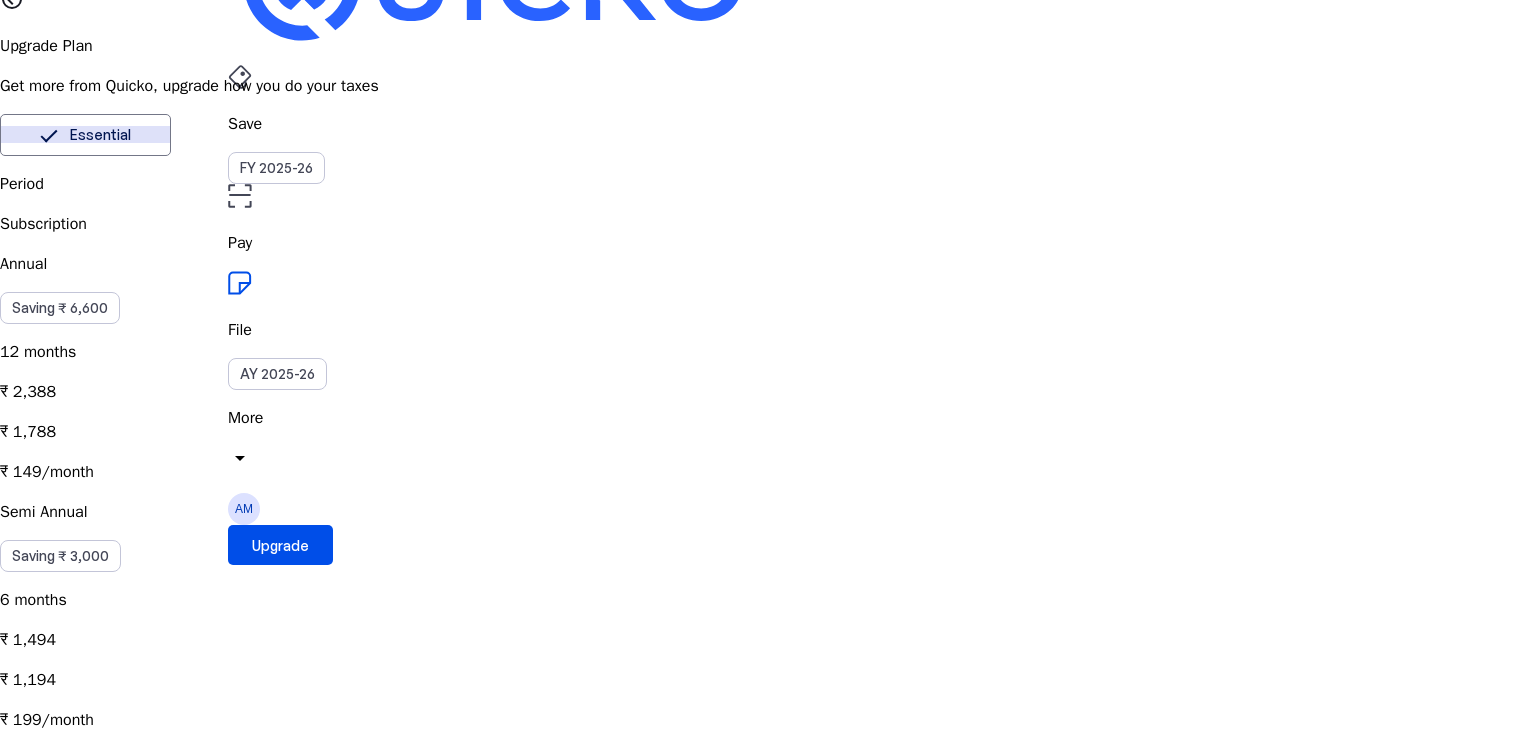 scroll, scrollTop: 0, scrollLeft: 0, axis: both 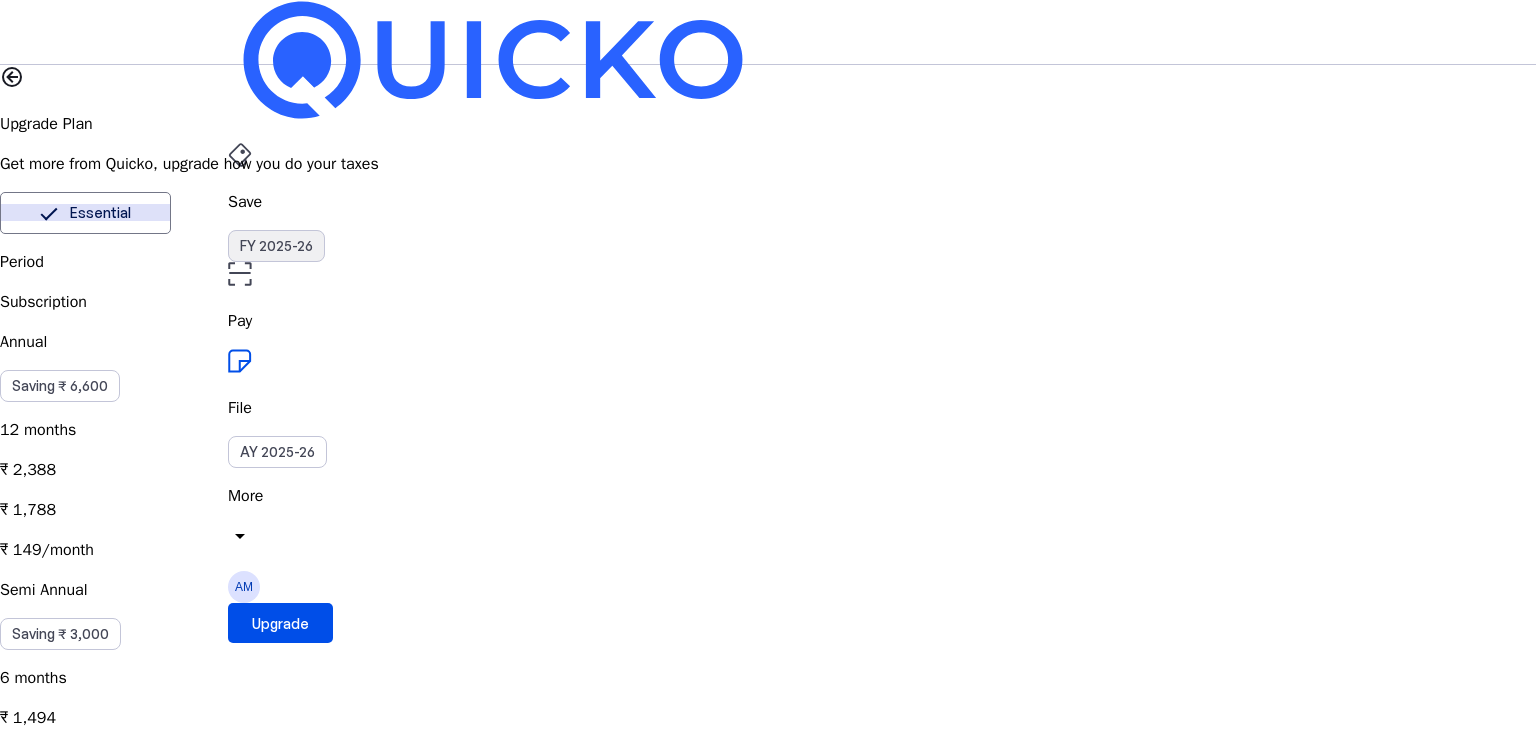 click on "FY 2025-26" at bounding box center [276, 246] 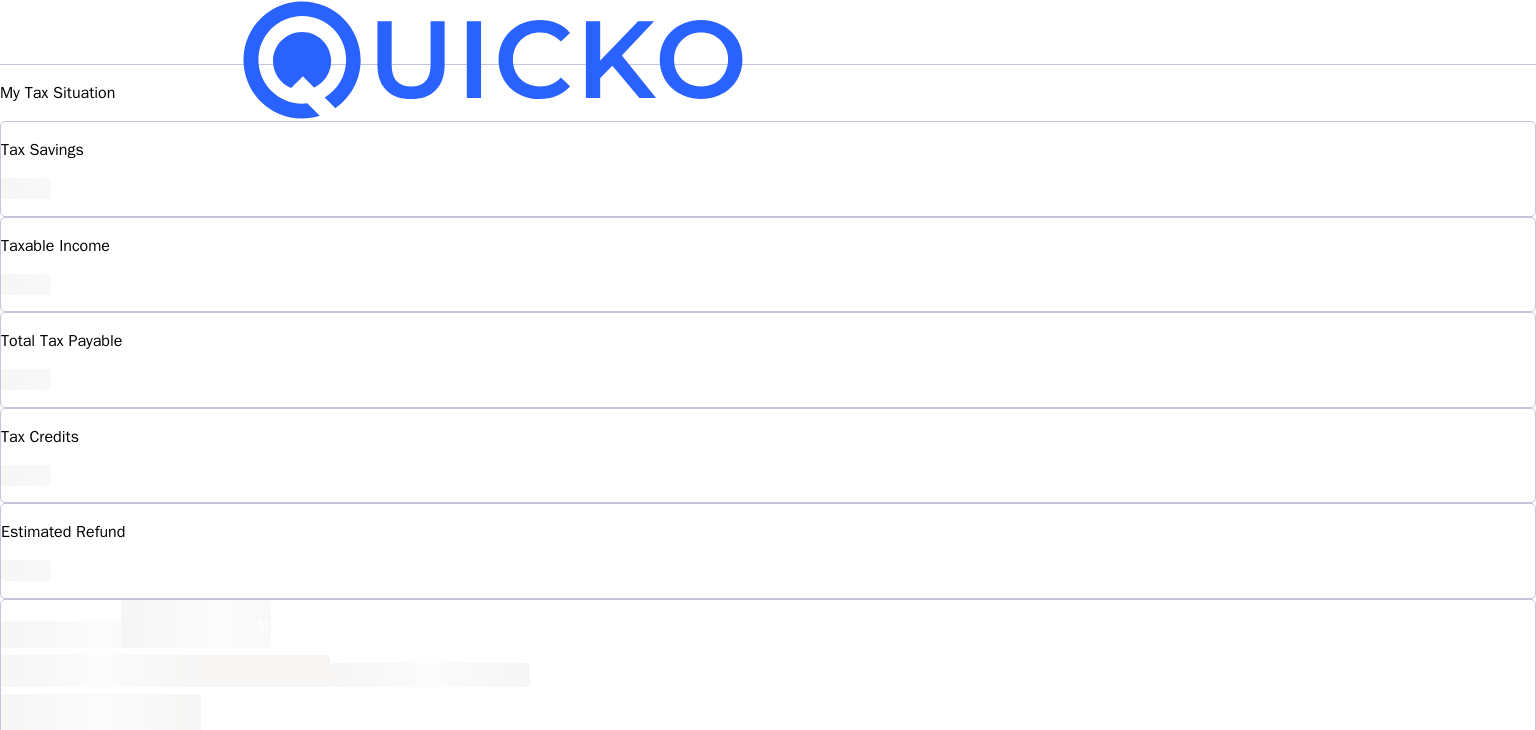 click on "File" at bounding box center [768, 321] 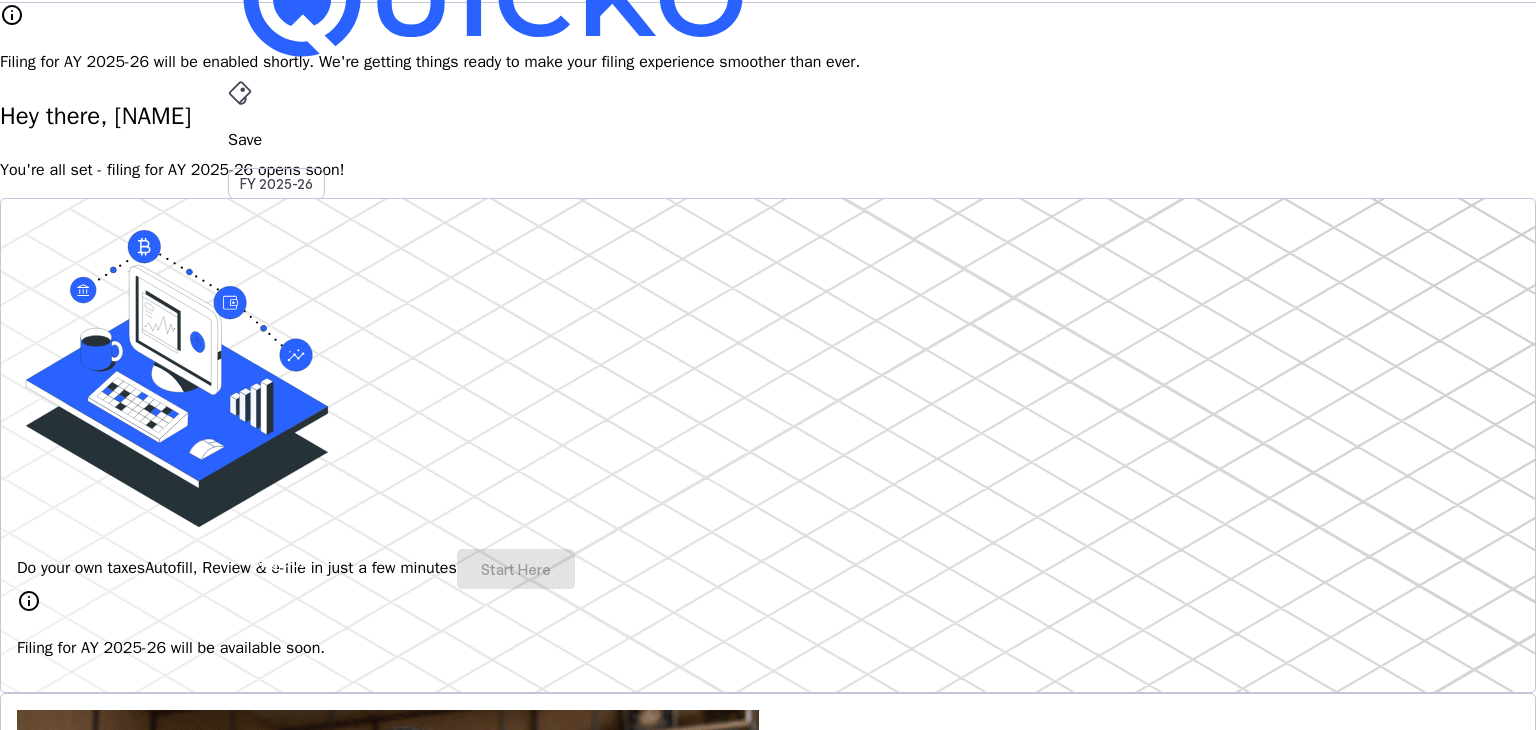 scroll, scrollTop: 0, scrollLeft: 0, axis: both 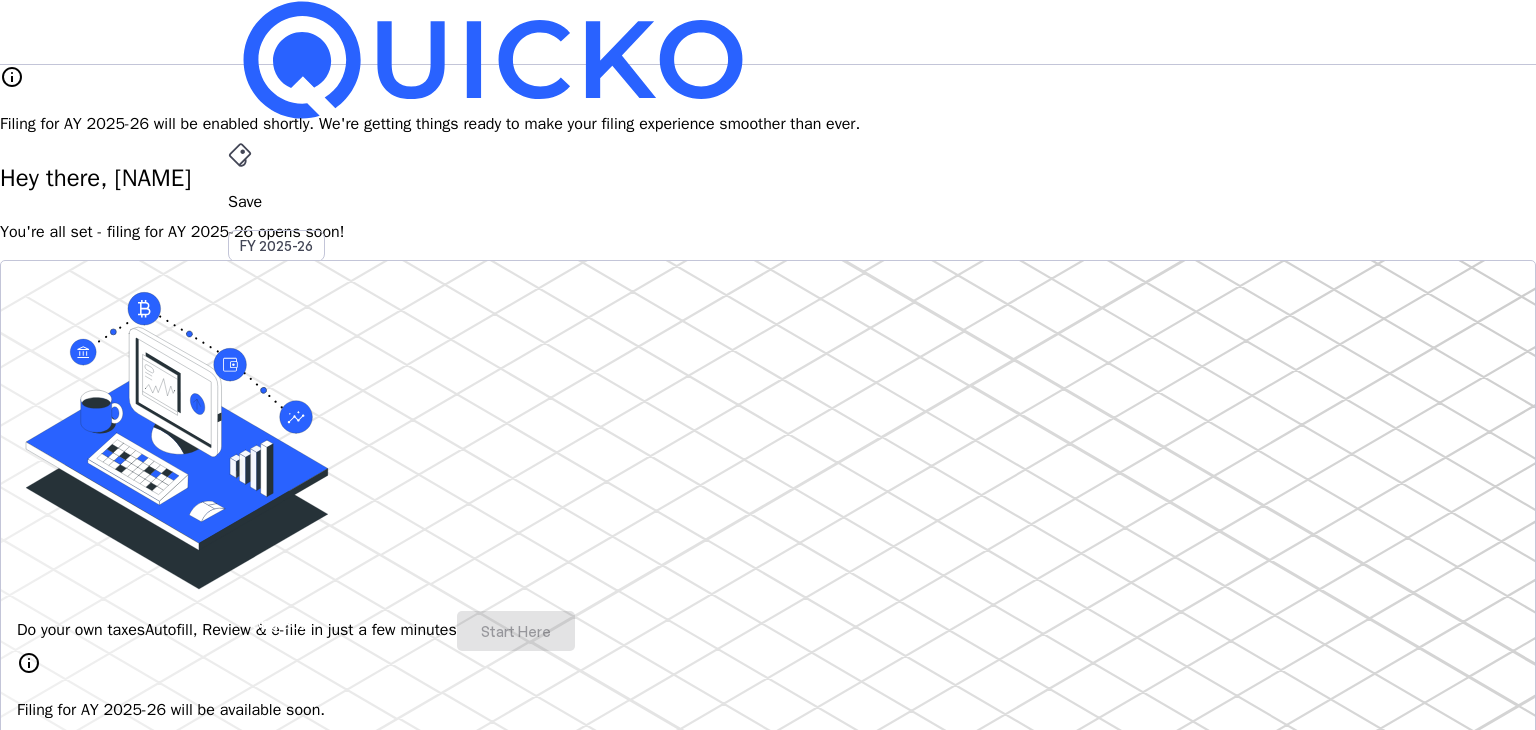 click on "AM" at bounding box center (244, 587) 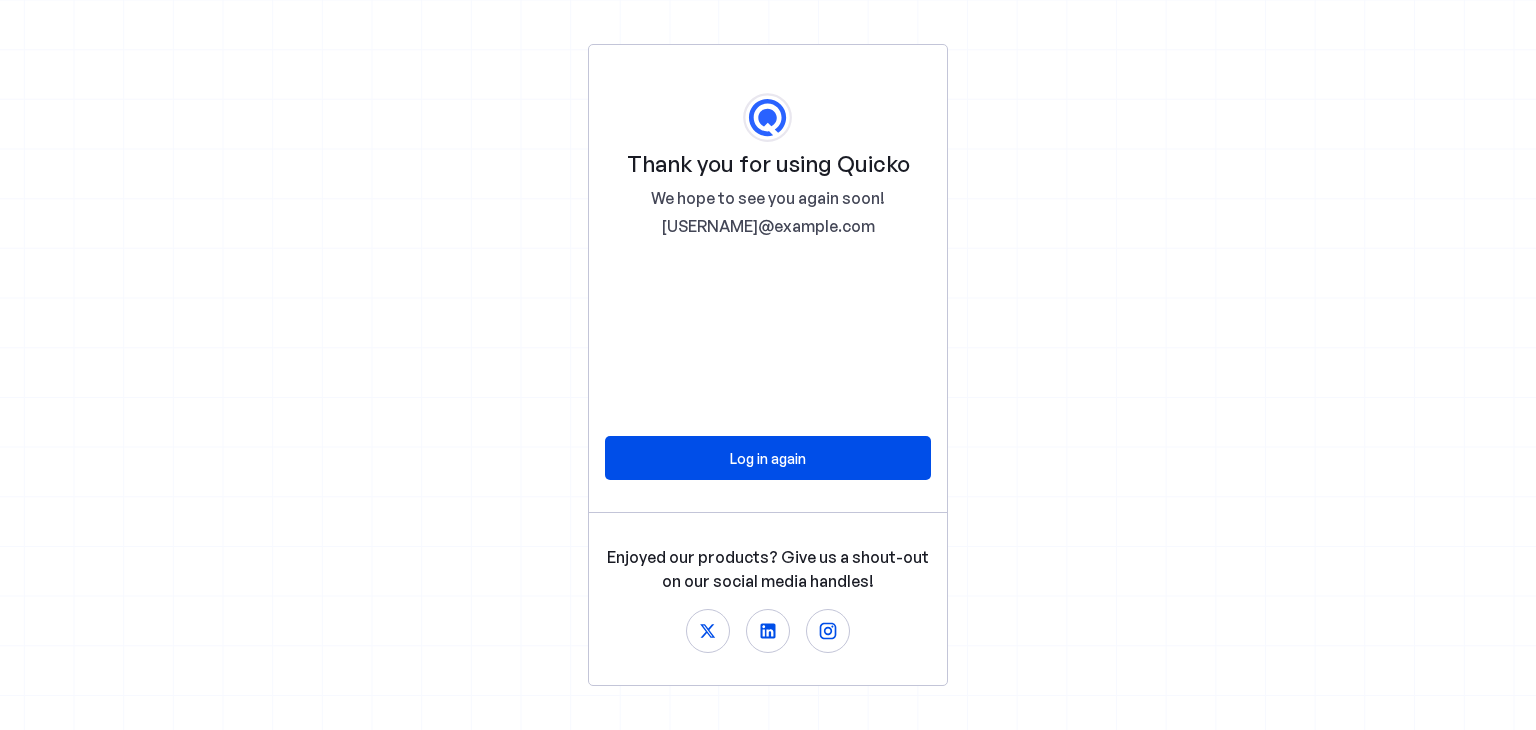 scroll, scrollTop: 0, scrollLeft: 0, axis: both 